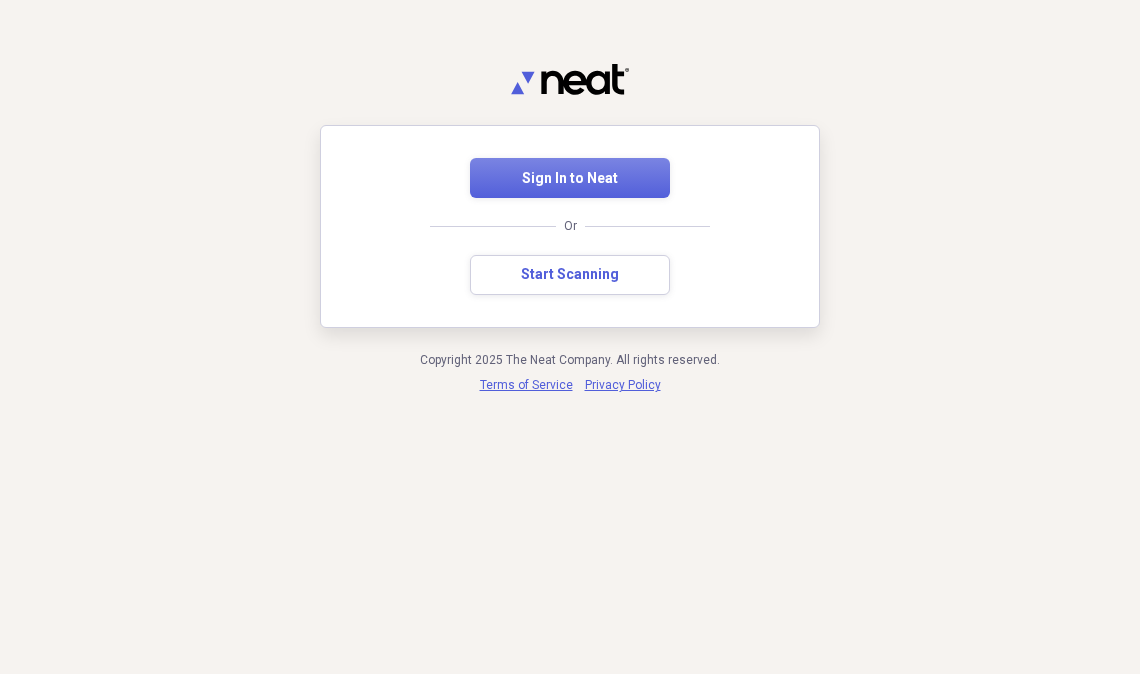 scroll, scrollTop: 0, scrollLeft: 0, axis: both 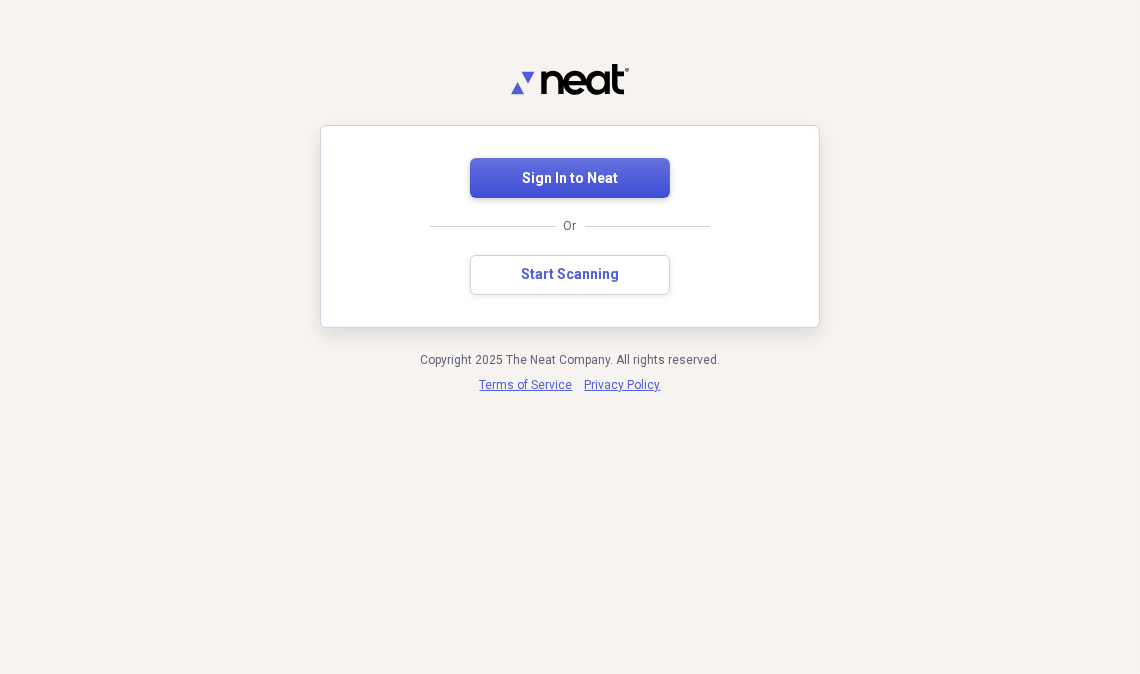 click on "Sign In to Neat" at bounding box center [570, 179] 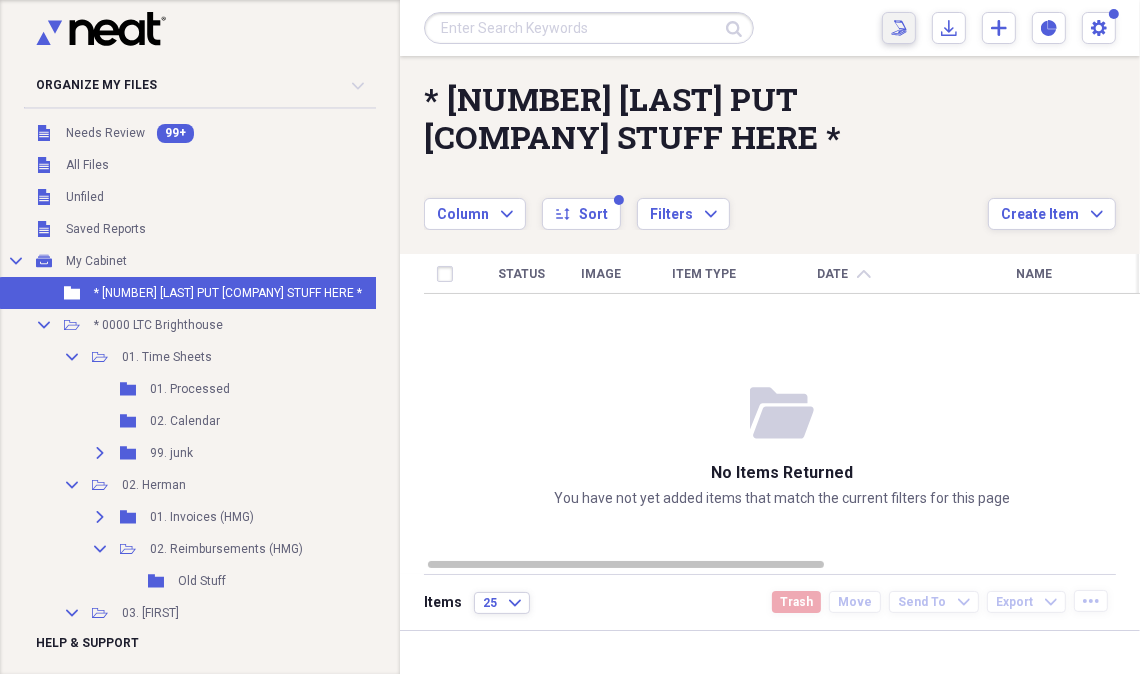 click on "Scan" 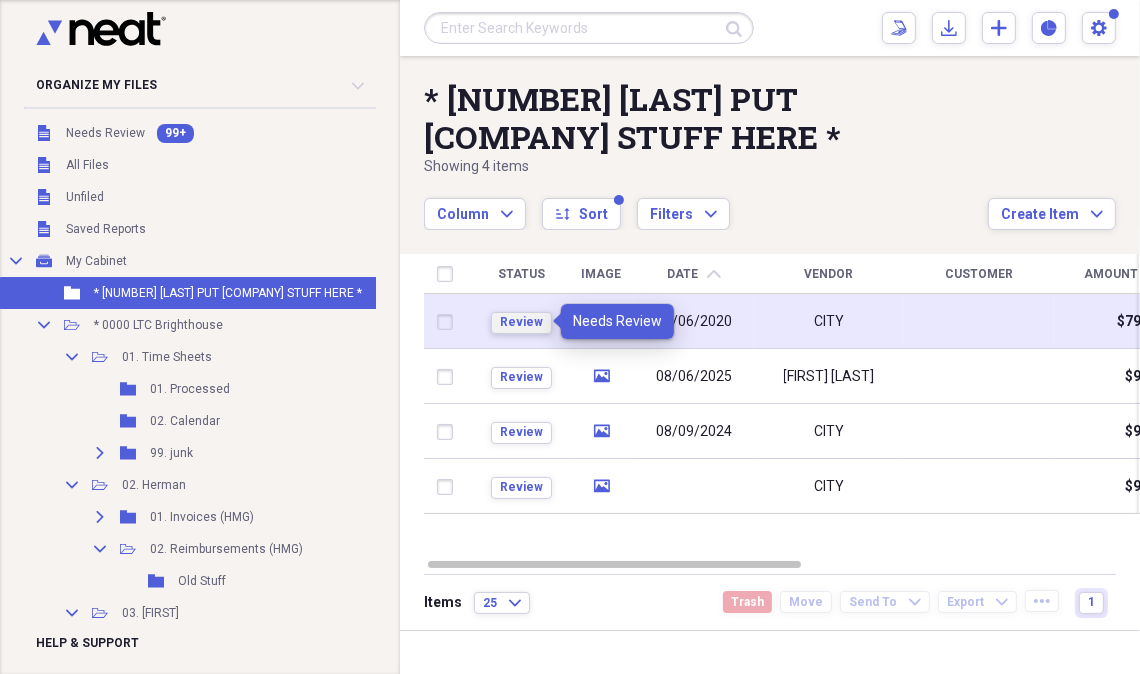 click on "Review" at bounding box center (521, 322) 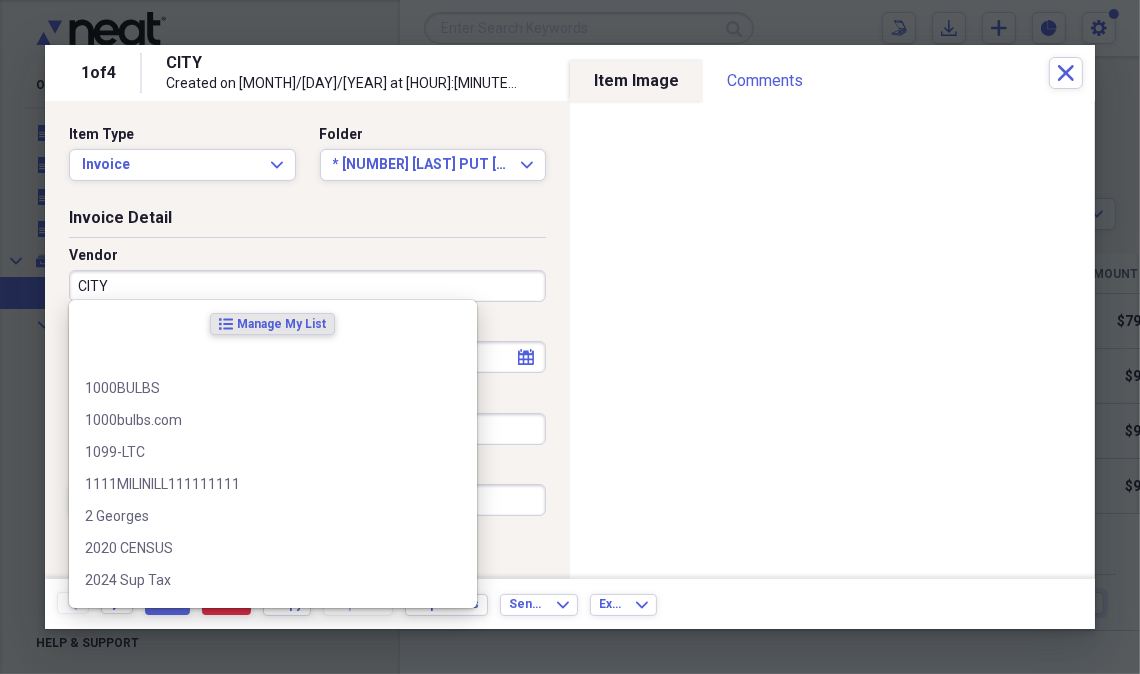 click on "CITY" at bounding box center [307, 286] 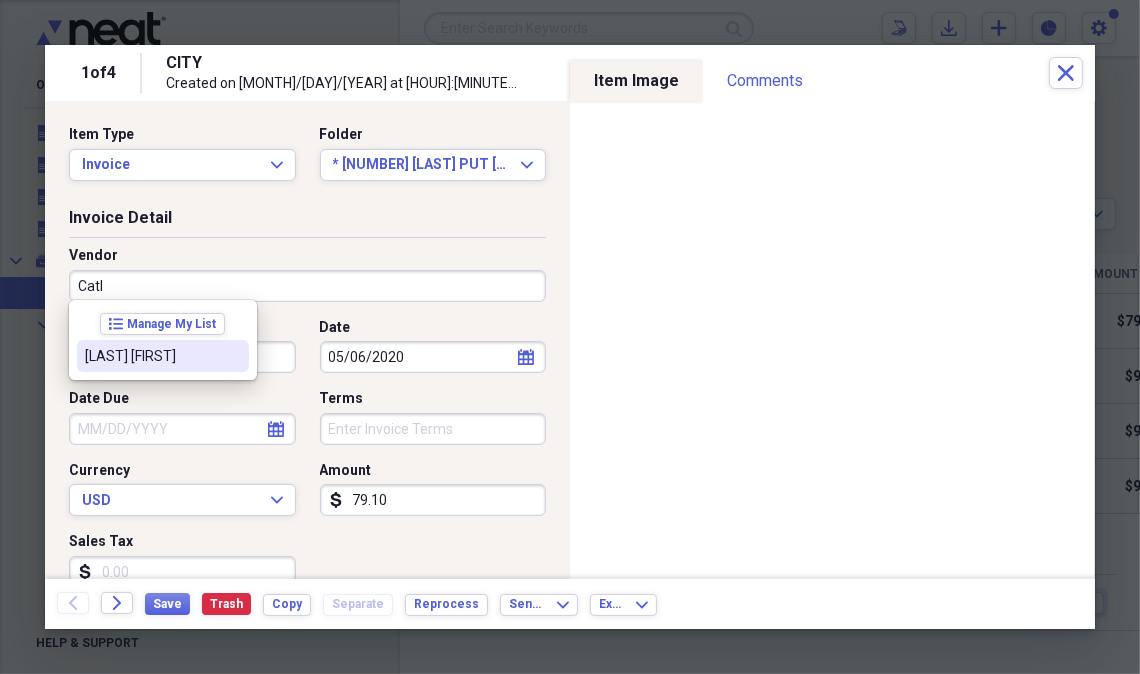 click on "[LAST] [FIRST]" at bounding box center [151, 356] 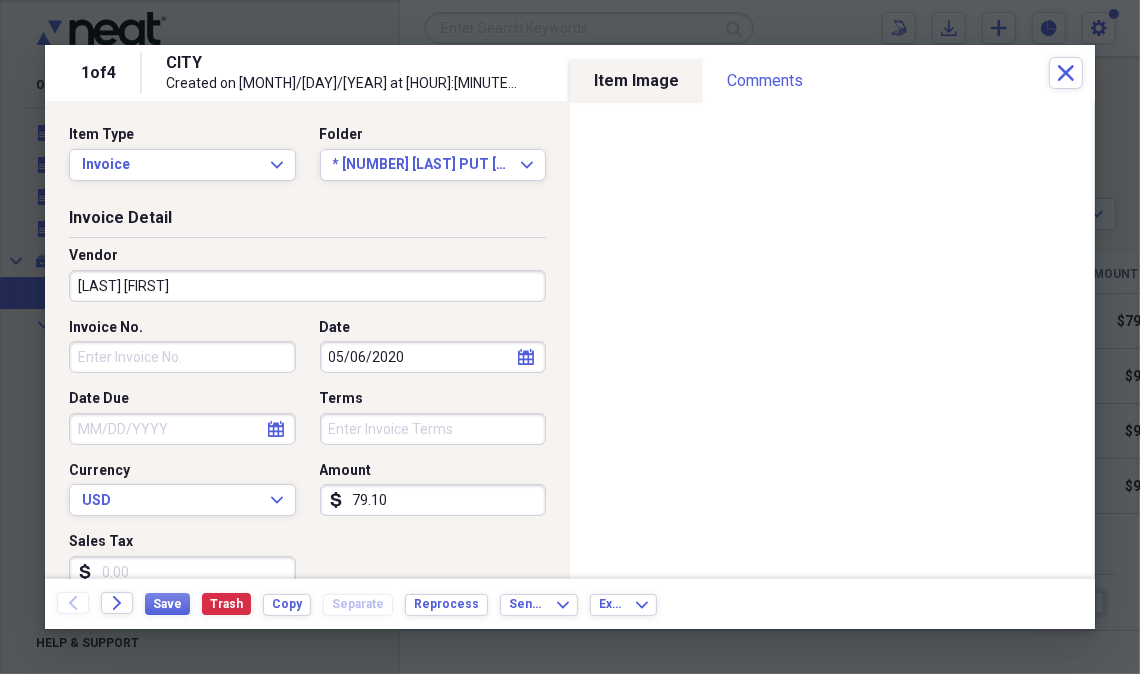 type on "[BRAND] Invoice For Independent Care Providers" 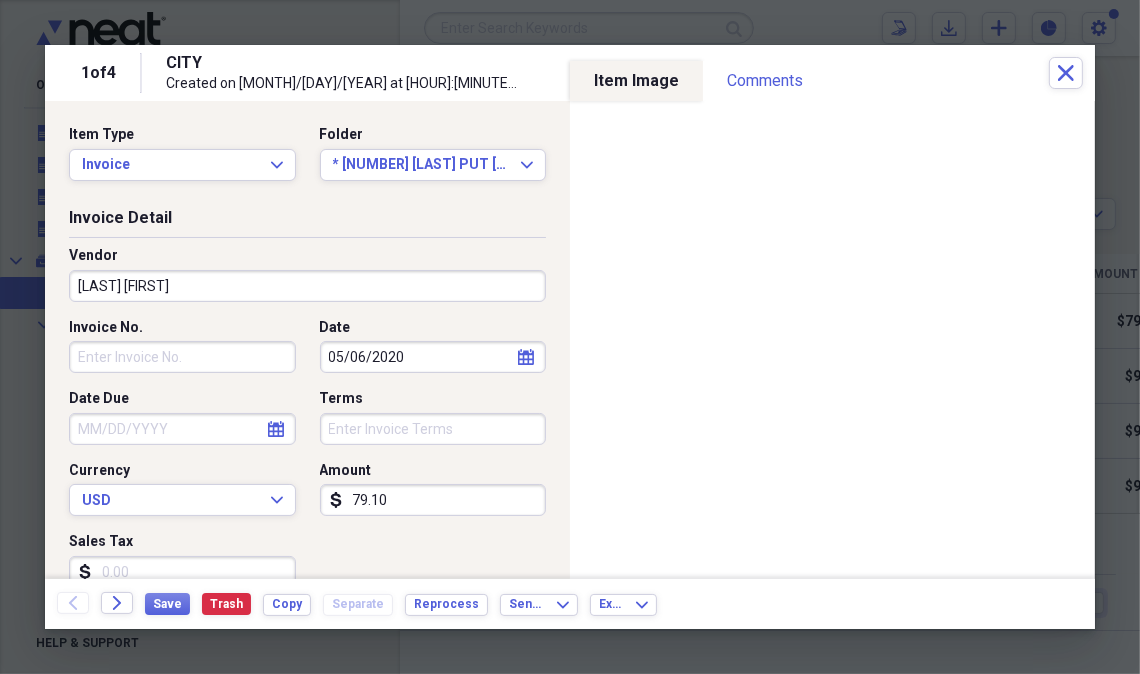 click 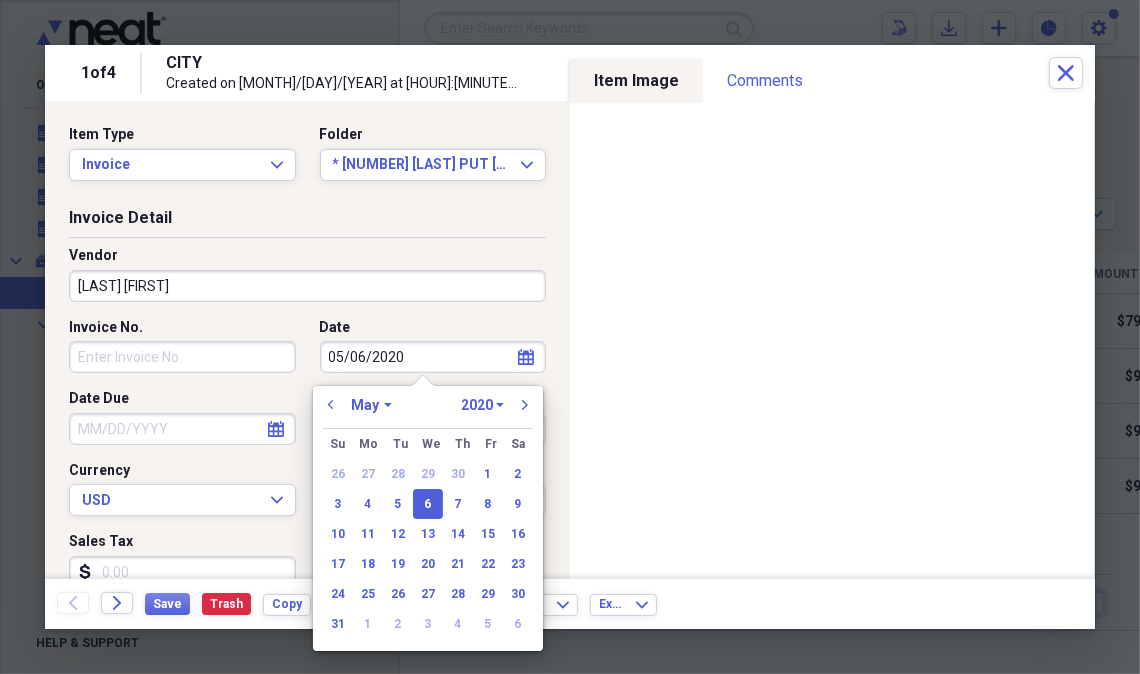 click on "January February March April May June July August September October November December" at bounding box center [371, 405] 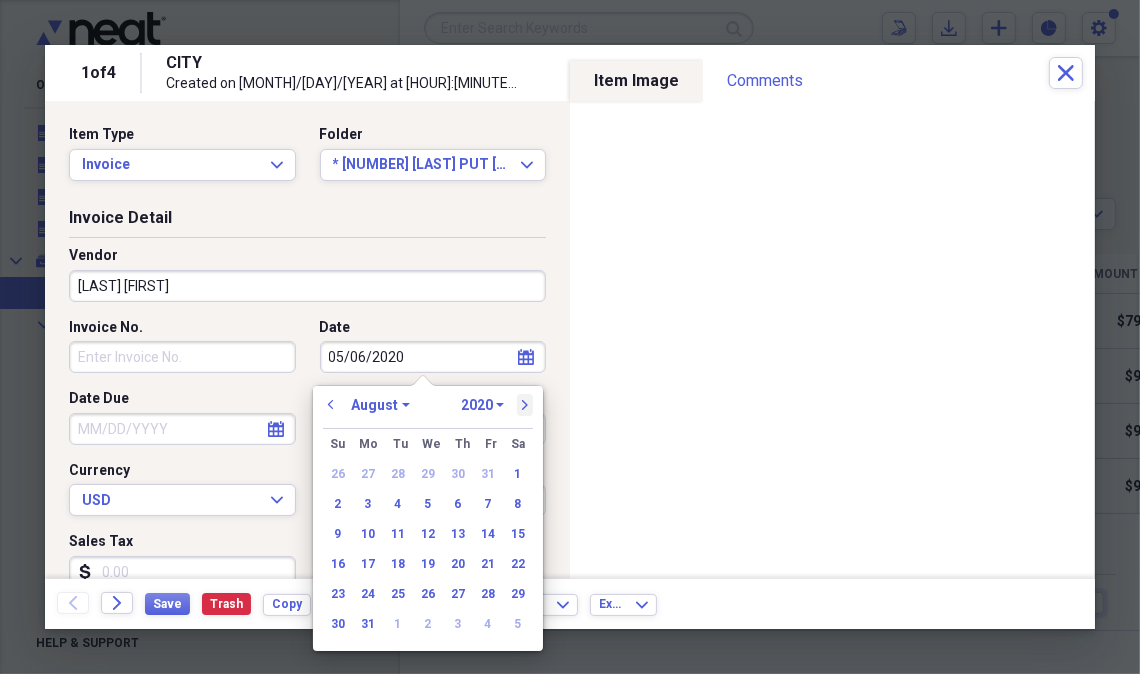 click on "next" at bounding box center [525, 405] 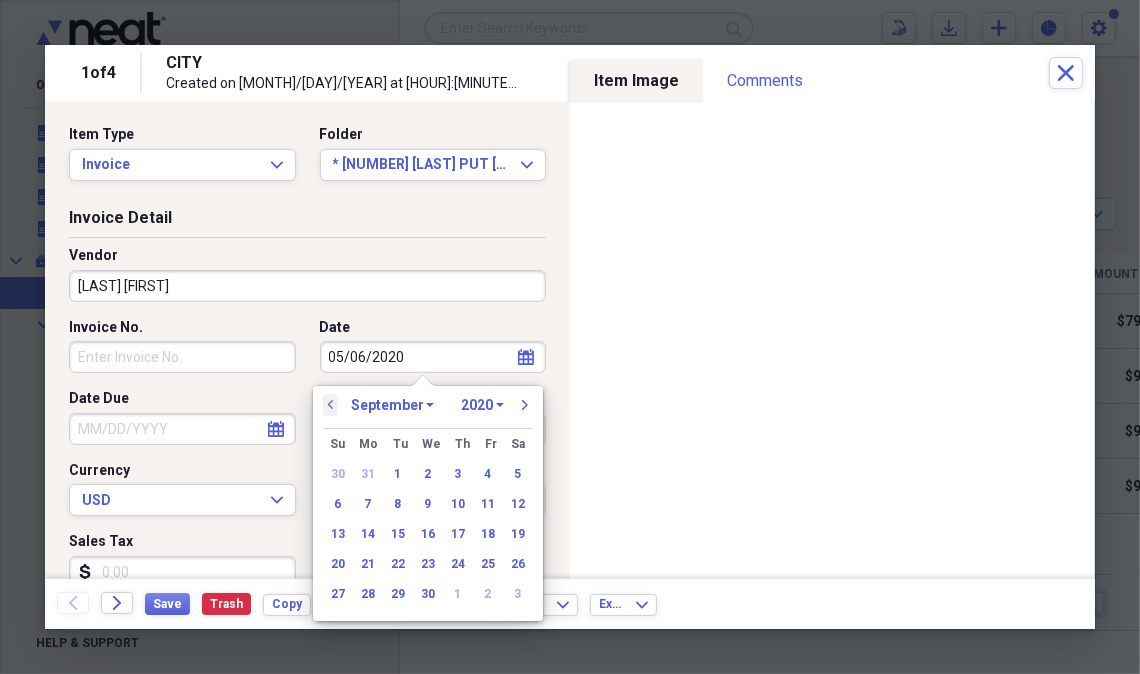 click on "previous" at bounding box center [331, 405] 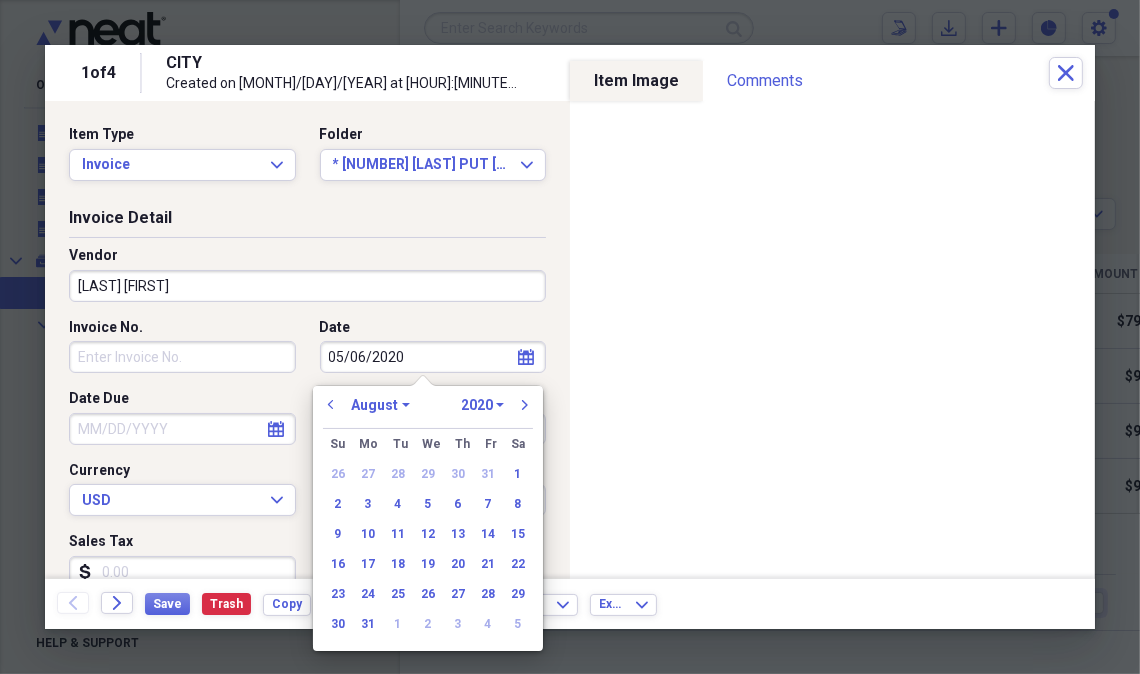 click on "1970 1971 1972 1973 1974 1975 1976 1977 1978 1979 1980 1981 1982 1983 1984 1985 1986 1987 1988 1989 1990 1991 1992 1993 1994 1995 1996 1997 1998 1999 2000 2001 2002 2003 2004 2005 2006 2007 2008 2009 2010 2011 2012 2013 2014 2015 2016 2017 2018 2019 2020 2021 2022 2023 2024 2025 2026 2027 2028 2029 2030 2031 2032 2033 2034 2035" at bounding box center (482, 405) 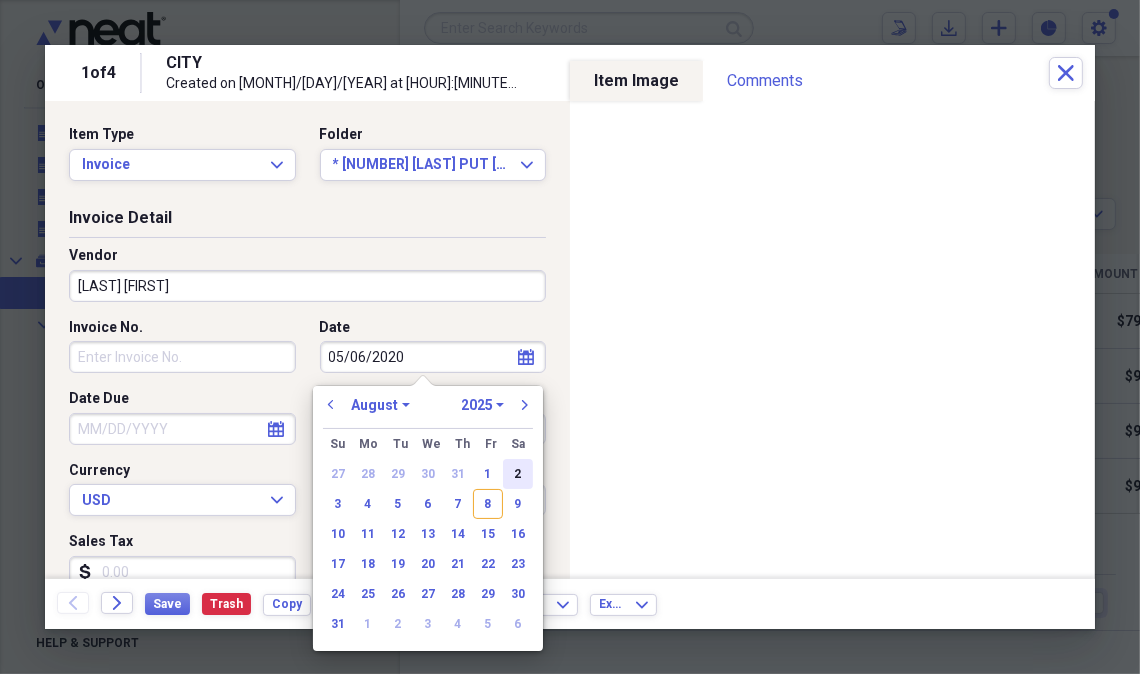 click on "2" at bounding box center (518, 474) 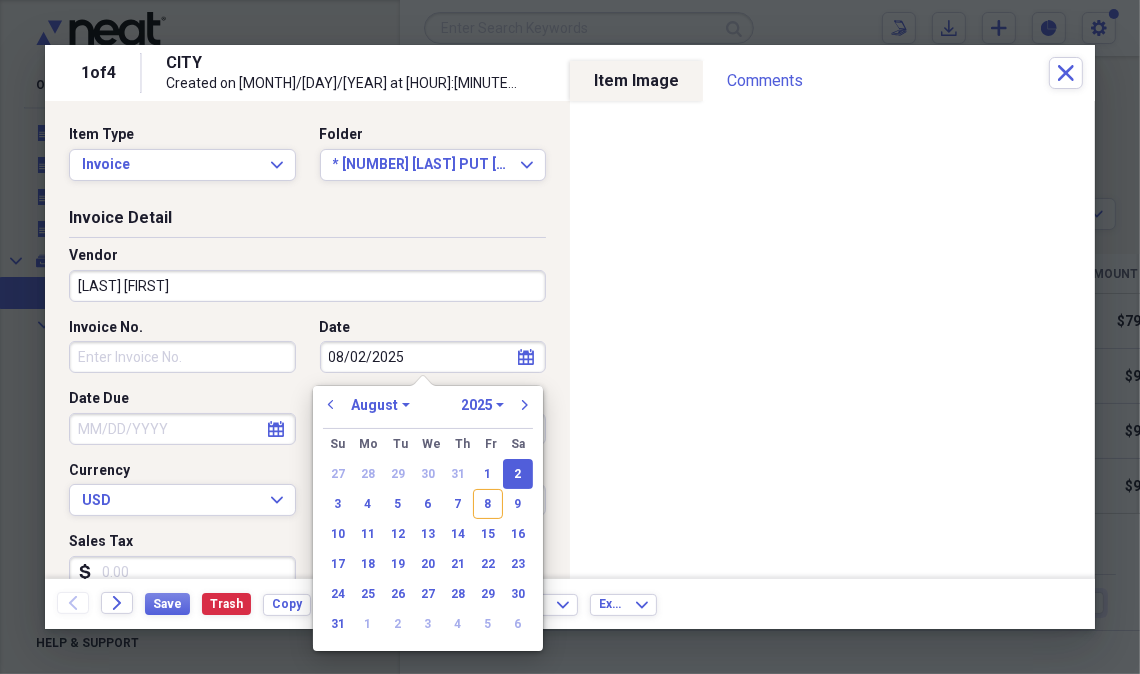 type on "08/02/2025" 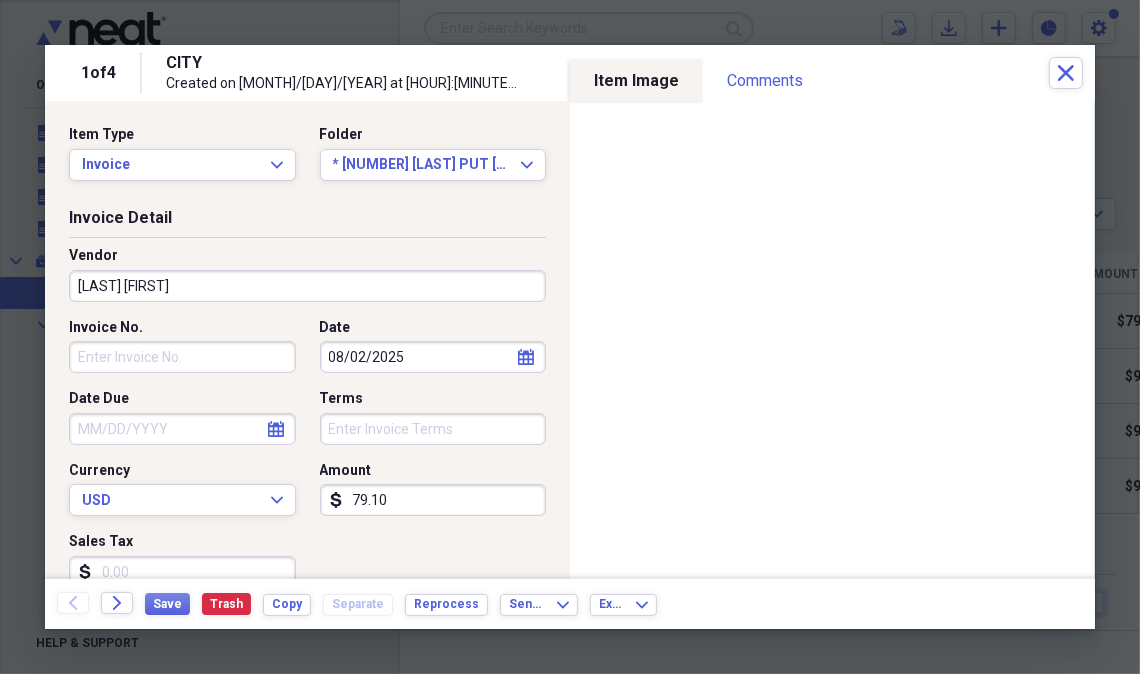 click on "79.10" at bounding box center (433, 500) 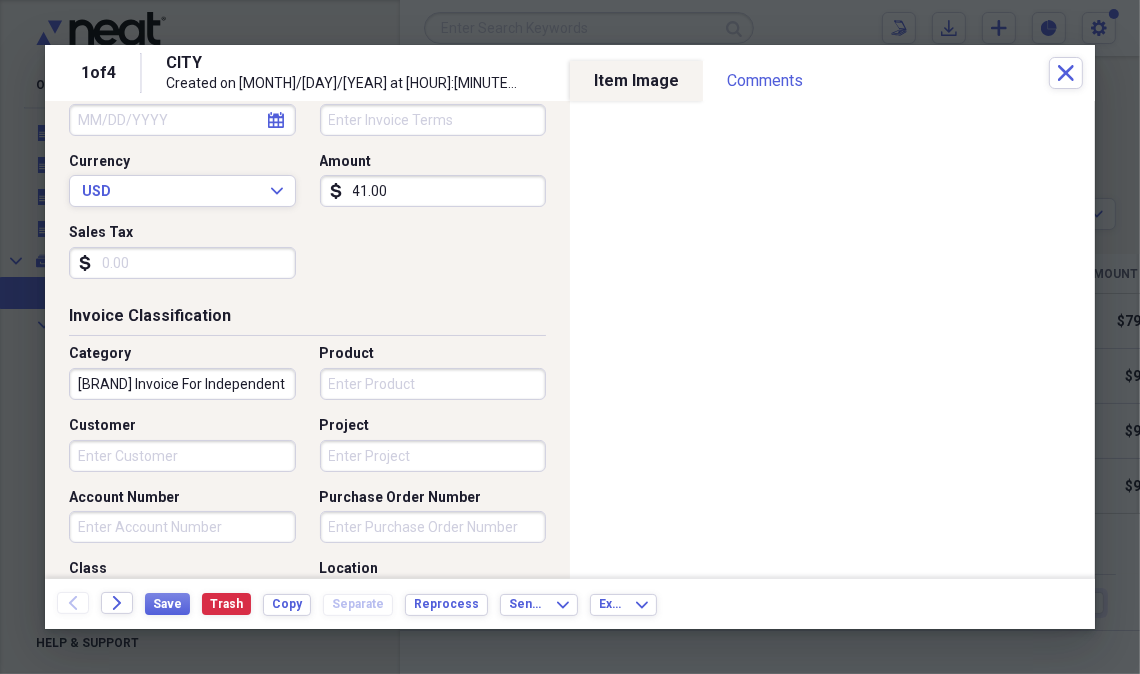 scroll, scrollTop: 335, scrollLeft: 0, axis: vertical 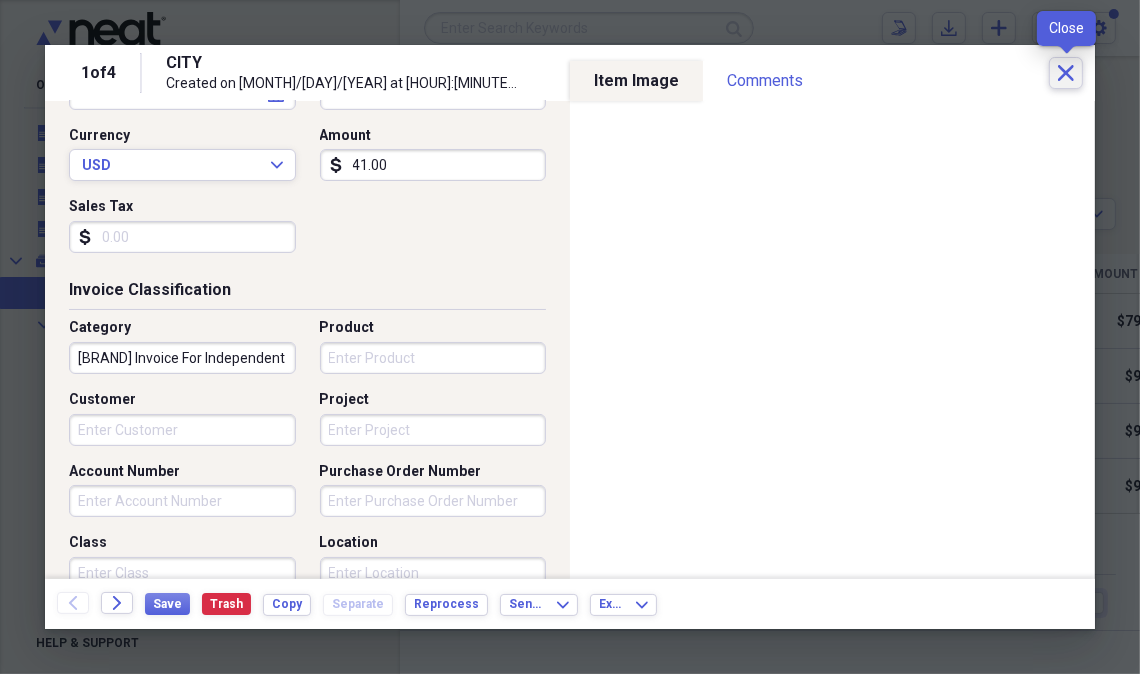 type on "41.00" 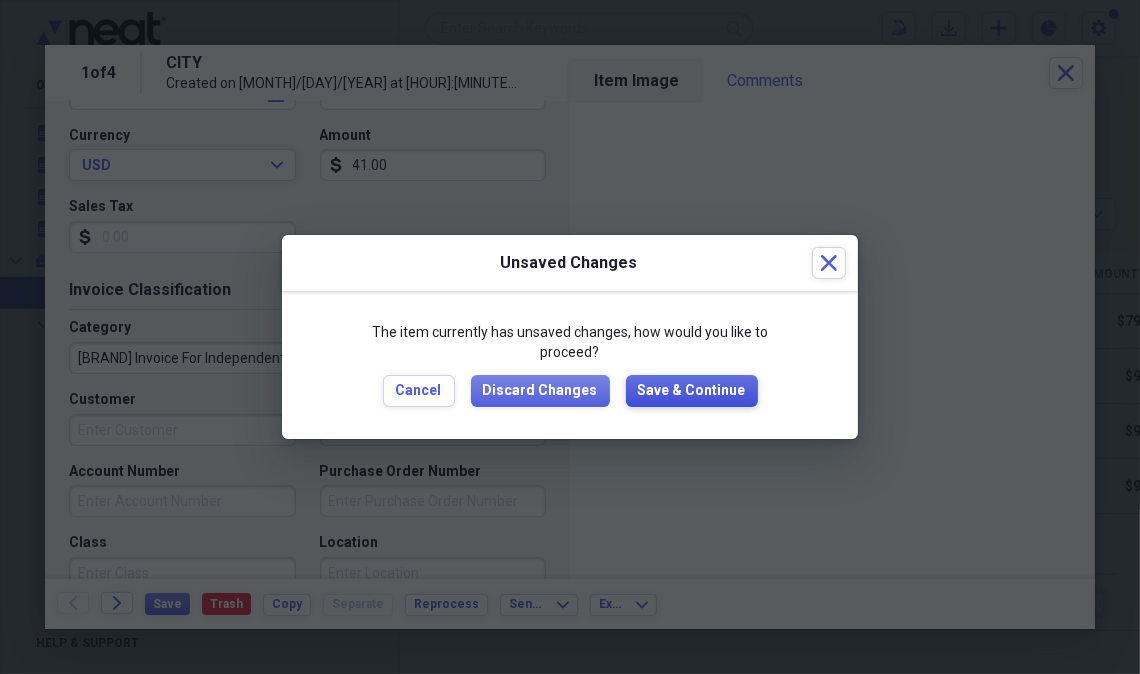 click on "Save & Continue" at bounding box center [692, 391] 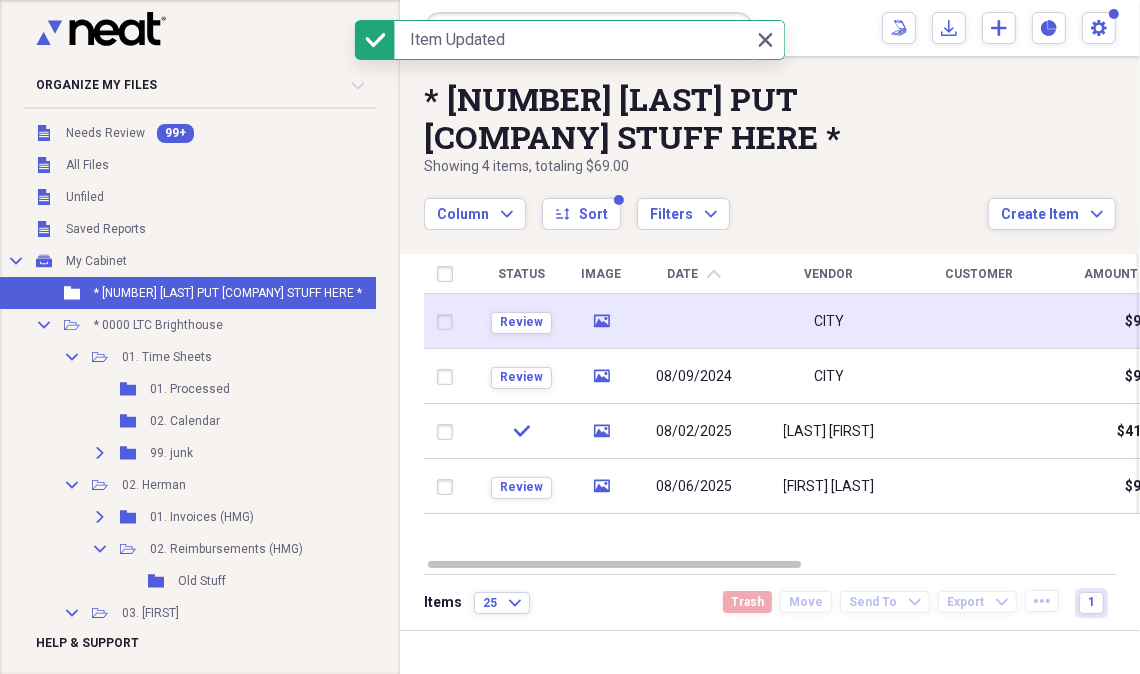 click at bounding box center (694, 321) 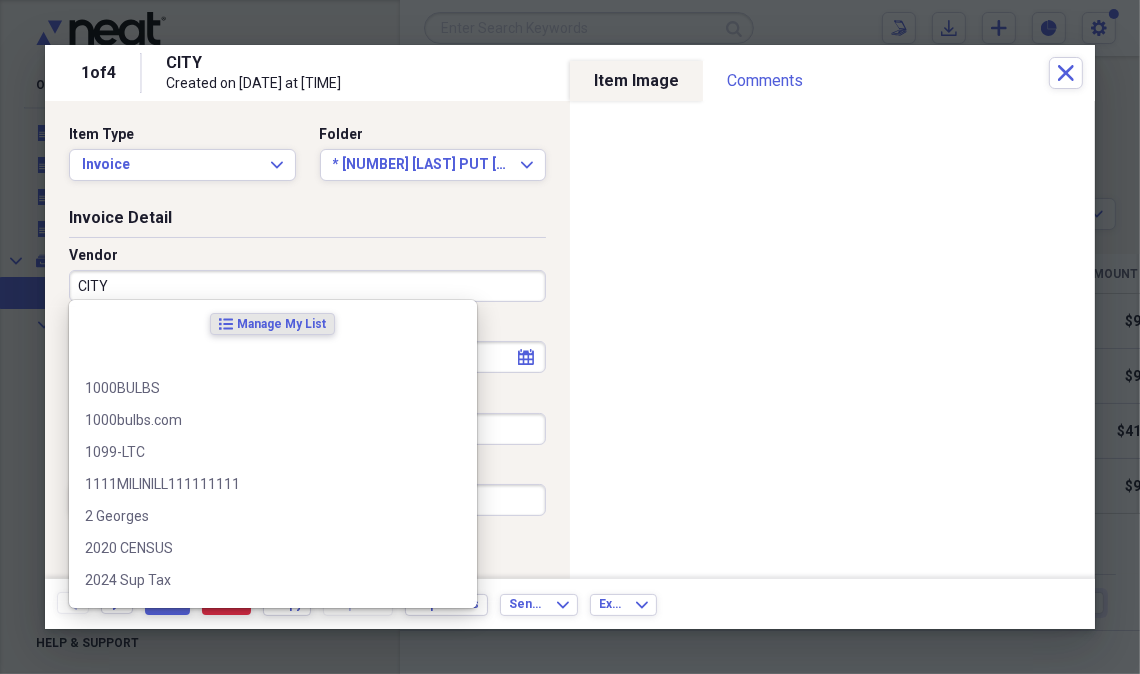 click on "CITY" at bounding box center (307, 286) 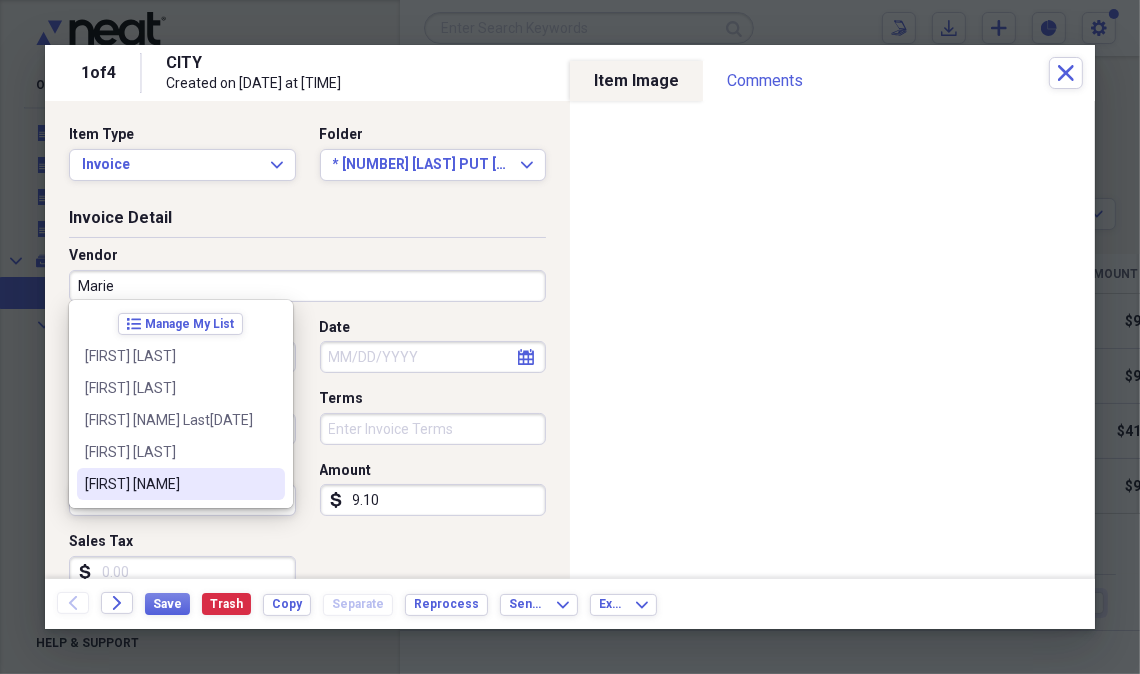 click on "[FIRST] [NAME]" at bounding box center [169, 484] 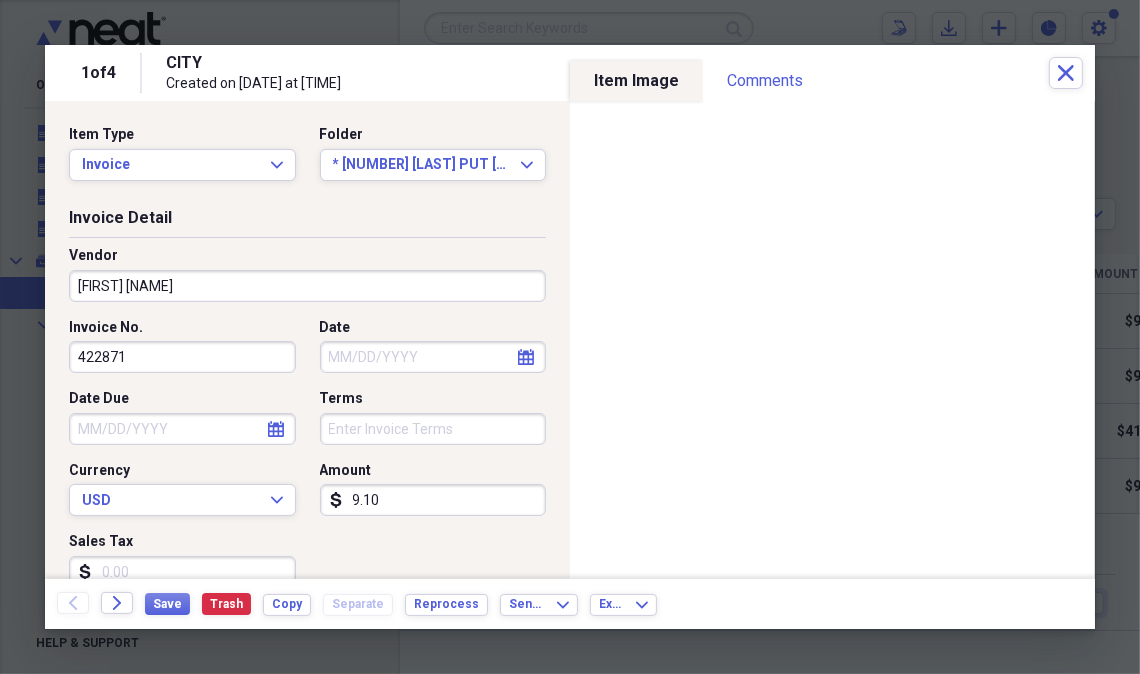 type on "[FIRST] [INITIALS]" 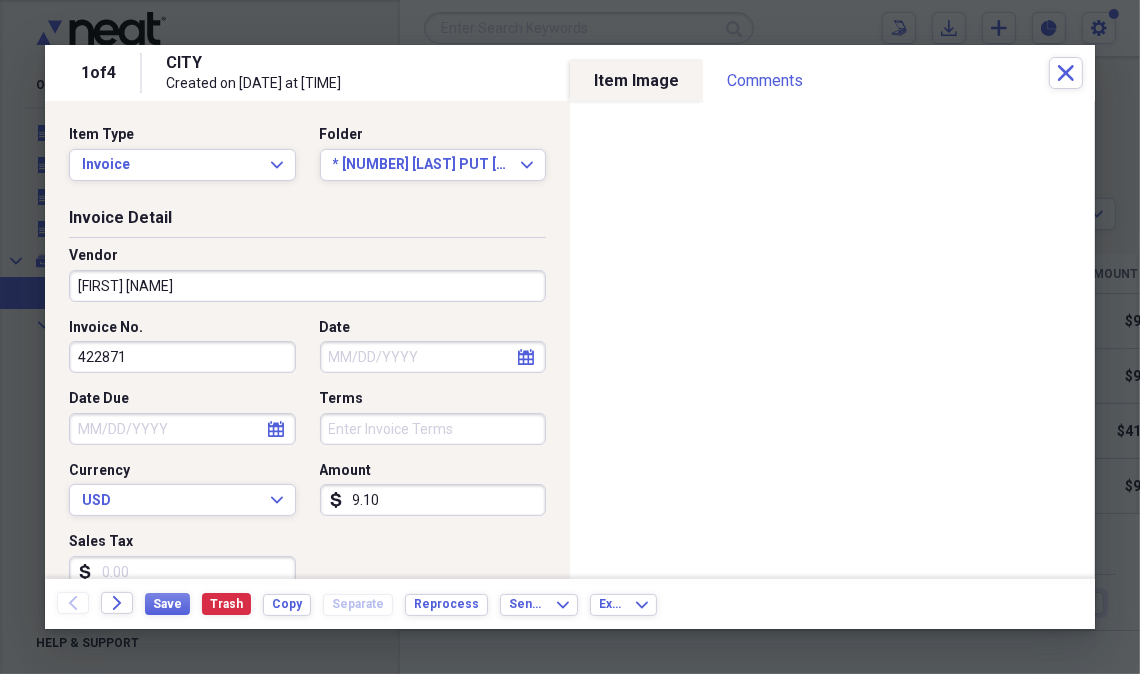 click on "422871" at bounding box center (182, 357) 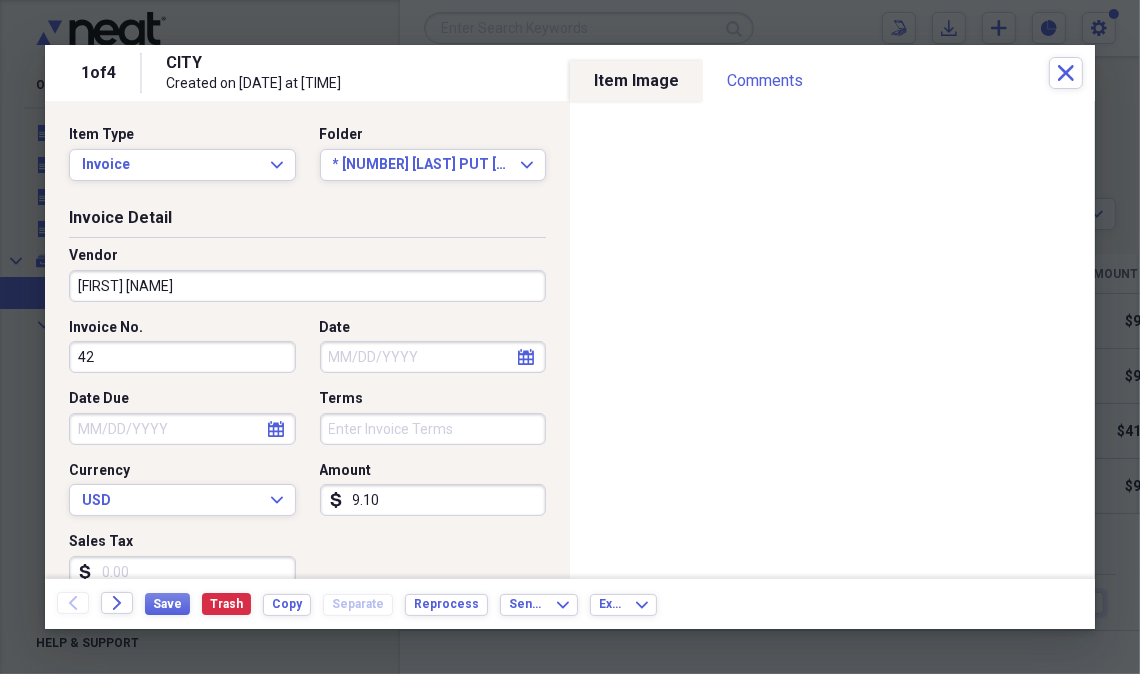 type on "4" 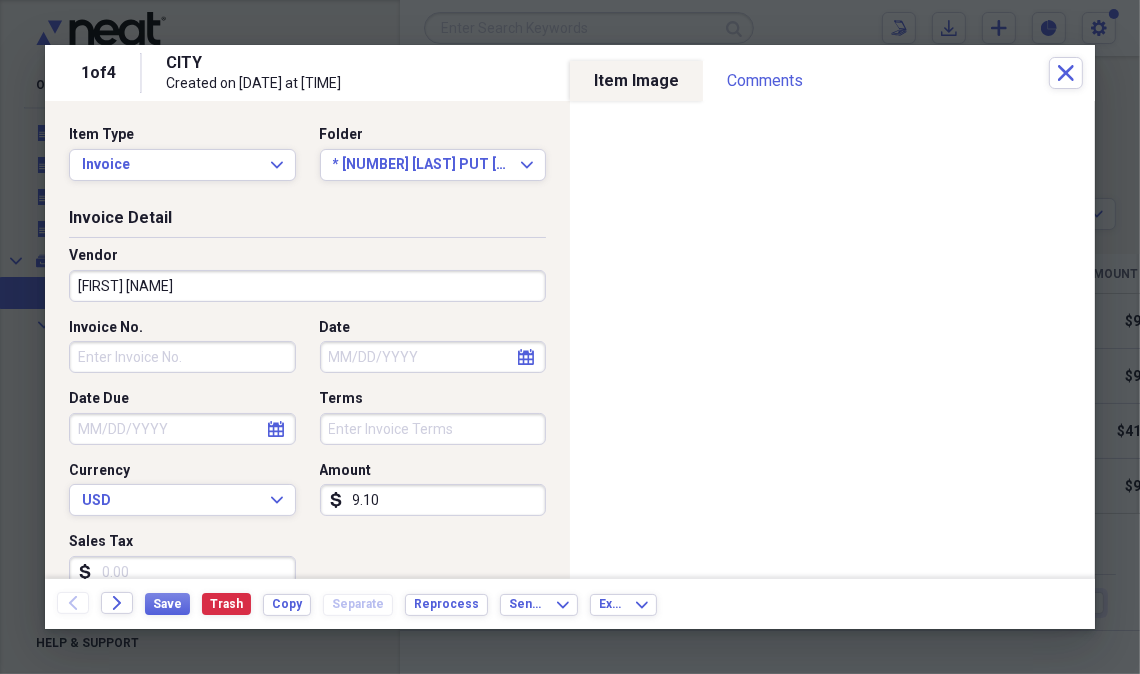 type 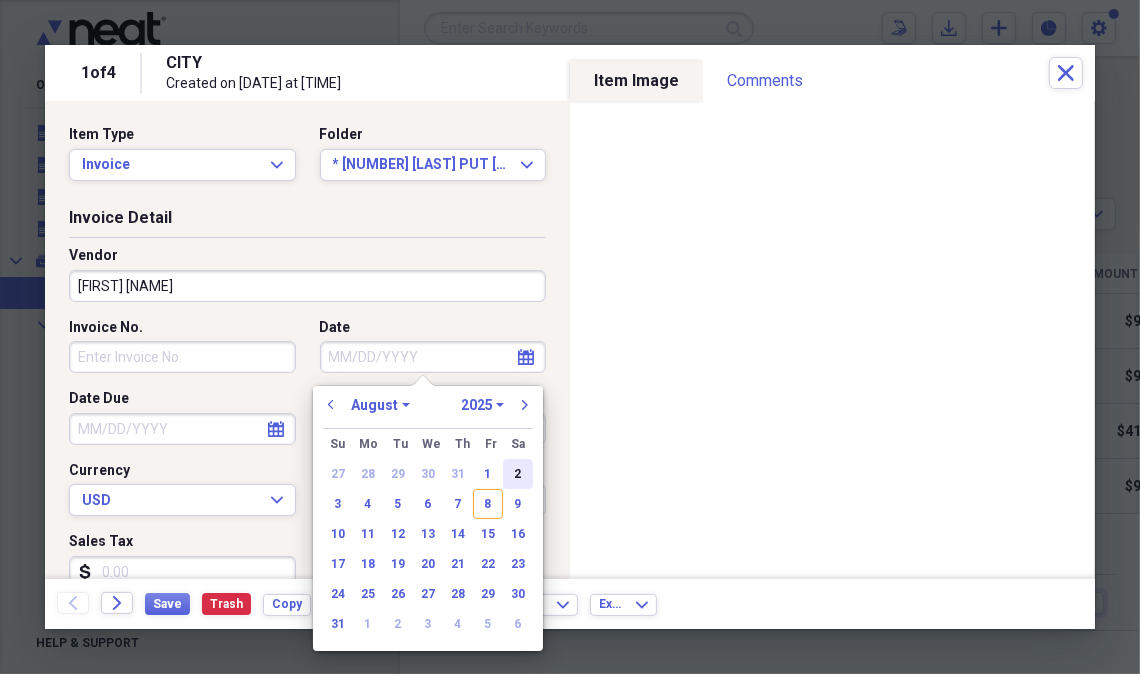 click on "2" at bounding box center (518, 474) 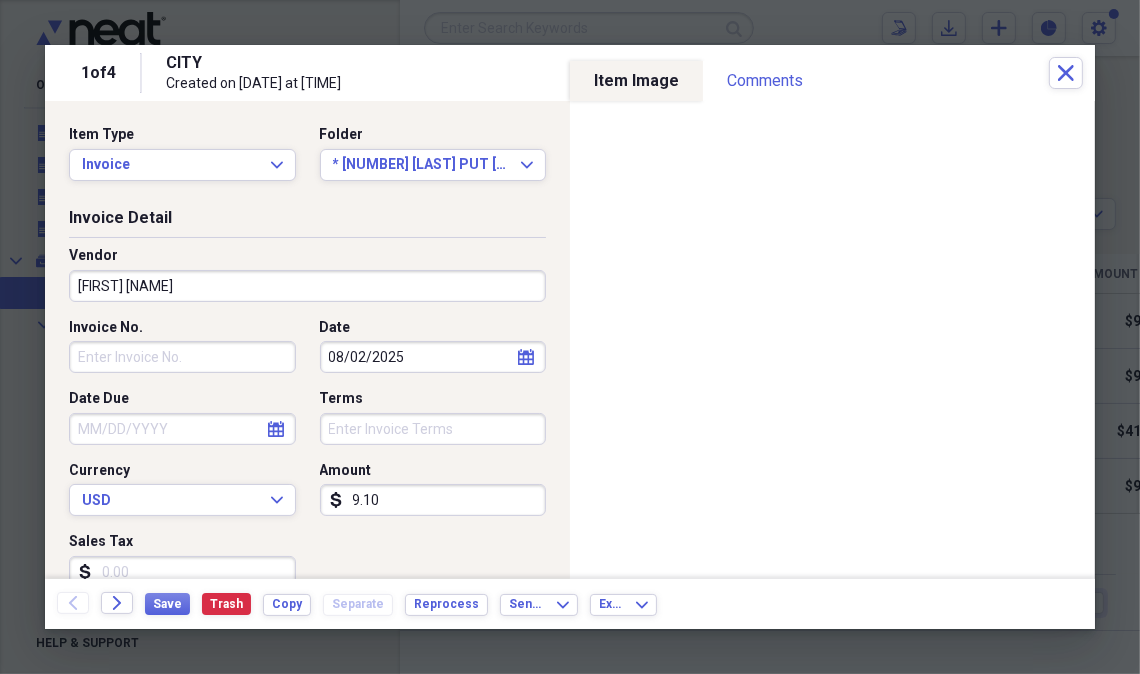 click on "9.10" at bounding box center (433, 500) 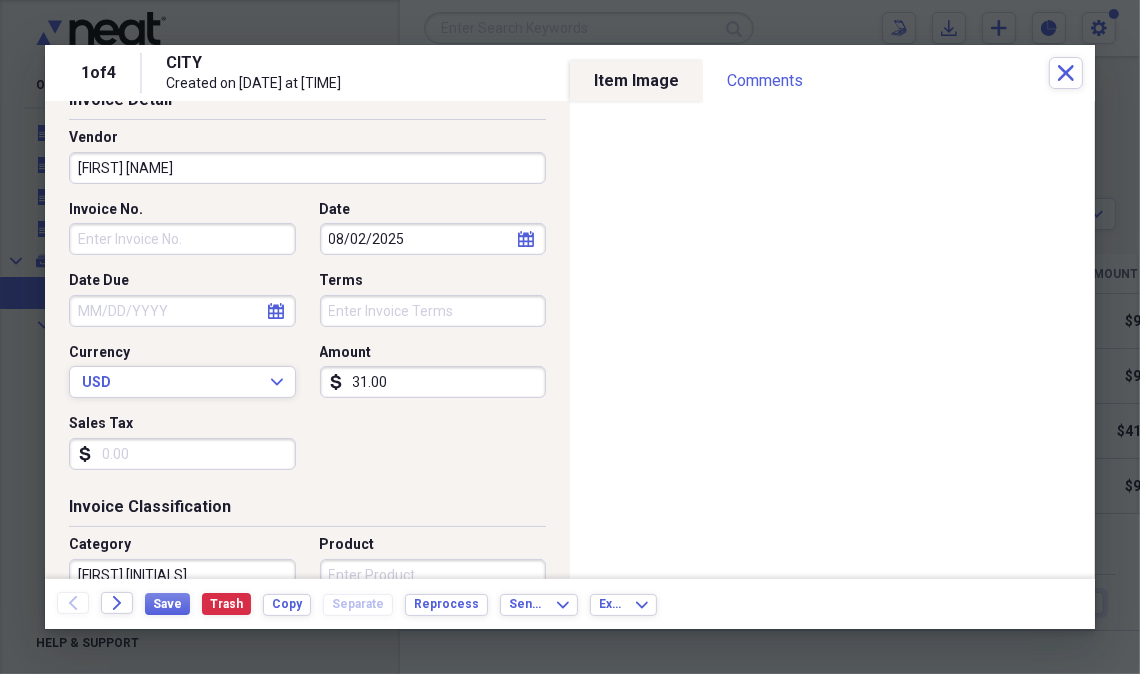 scroll, scrollTop: 0, scrollLeft: 0, axis: both 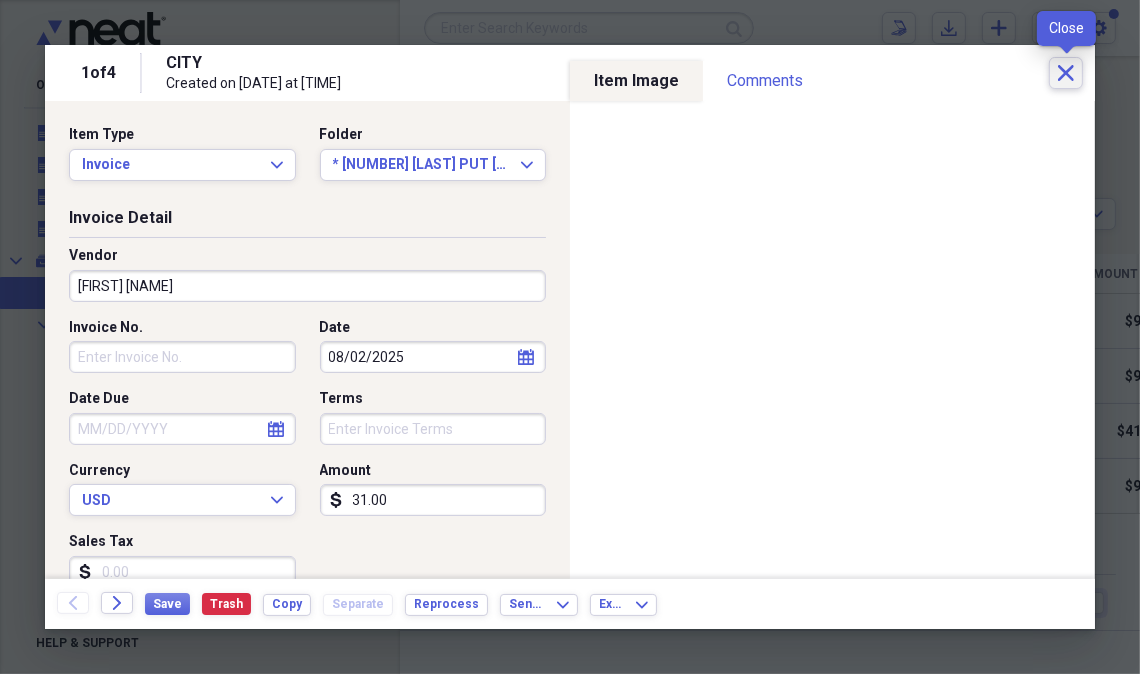 type on "31.00" 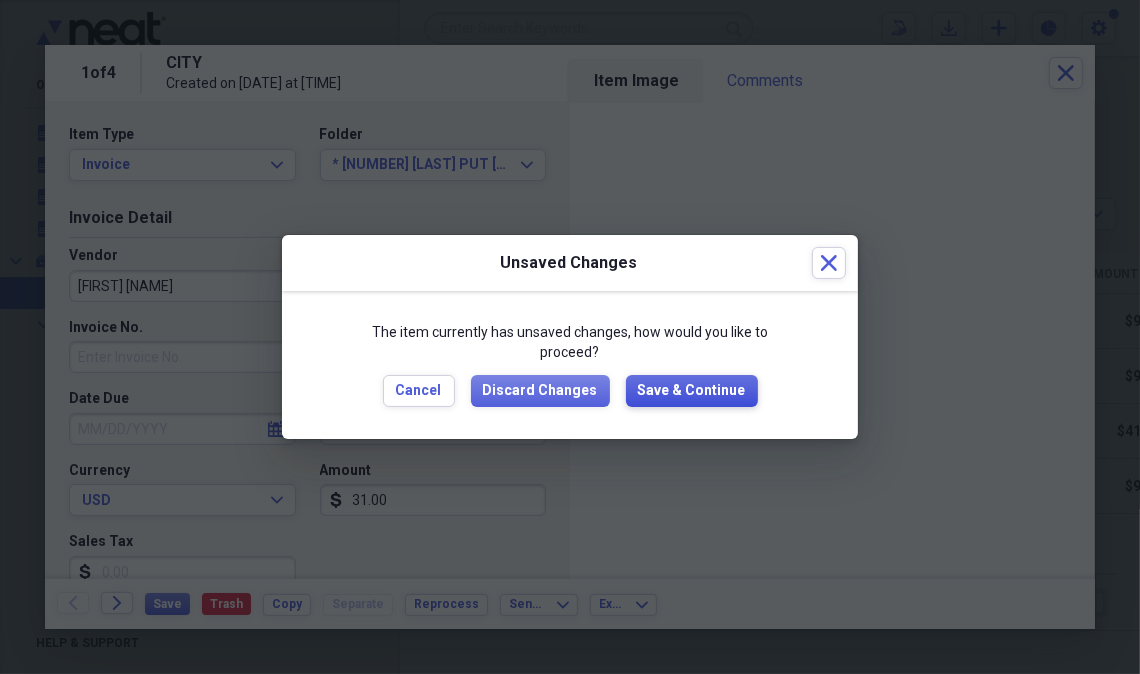 click on "Save & Continue" at bounding box center (692, 391) 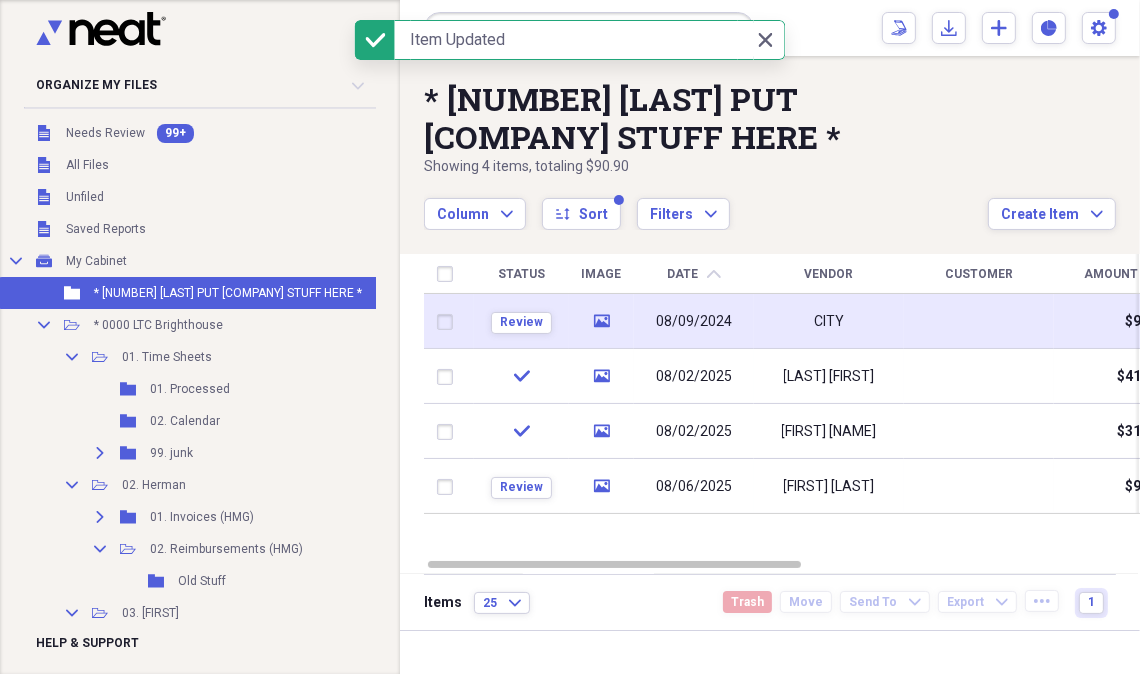 click on "08/09/2024" at bounding box center (694, 322) 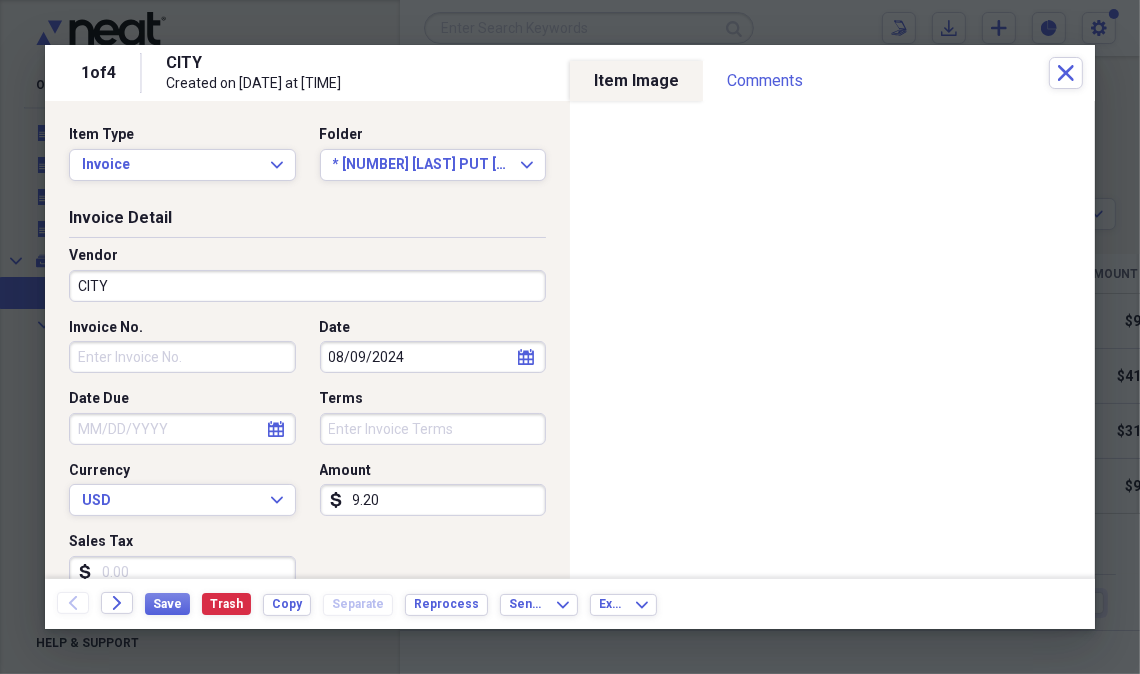 click on "CITY" at bounding box center (307, 286) 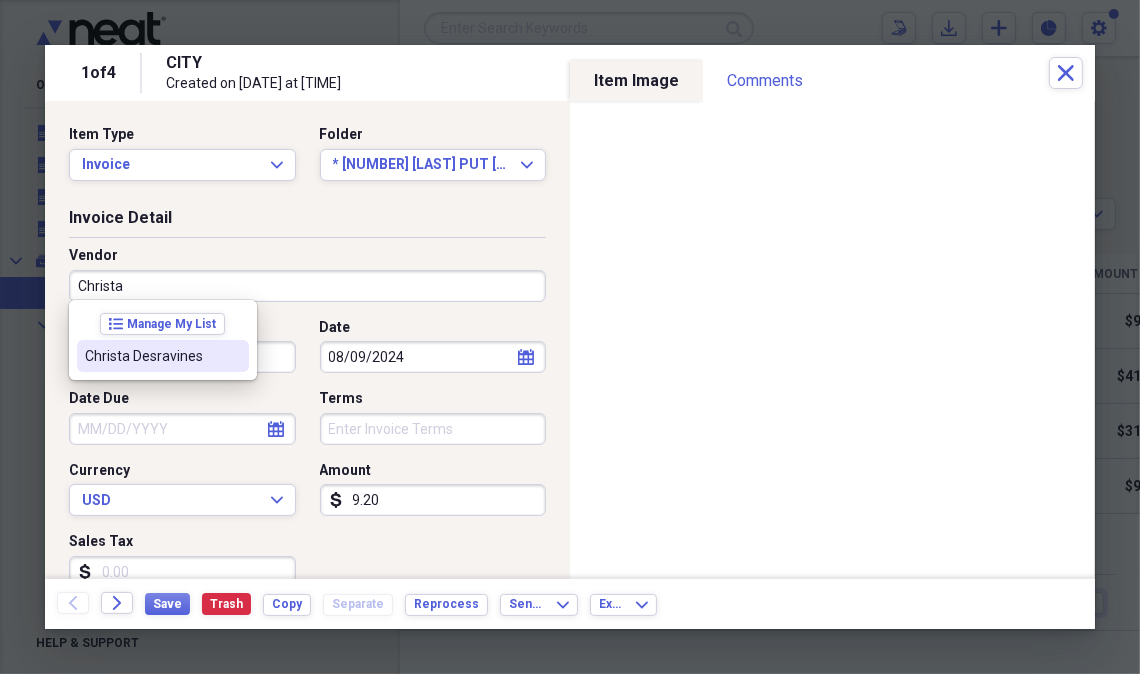 click on "Christa Desravines" at bounding box center [163, 356] 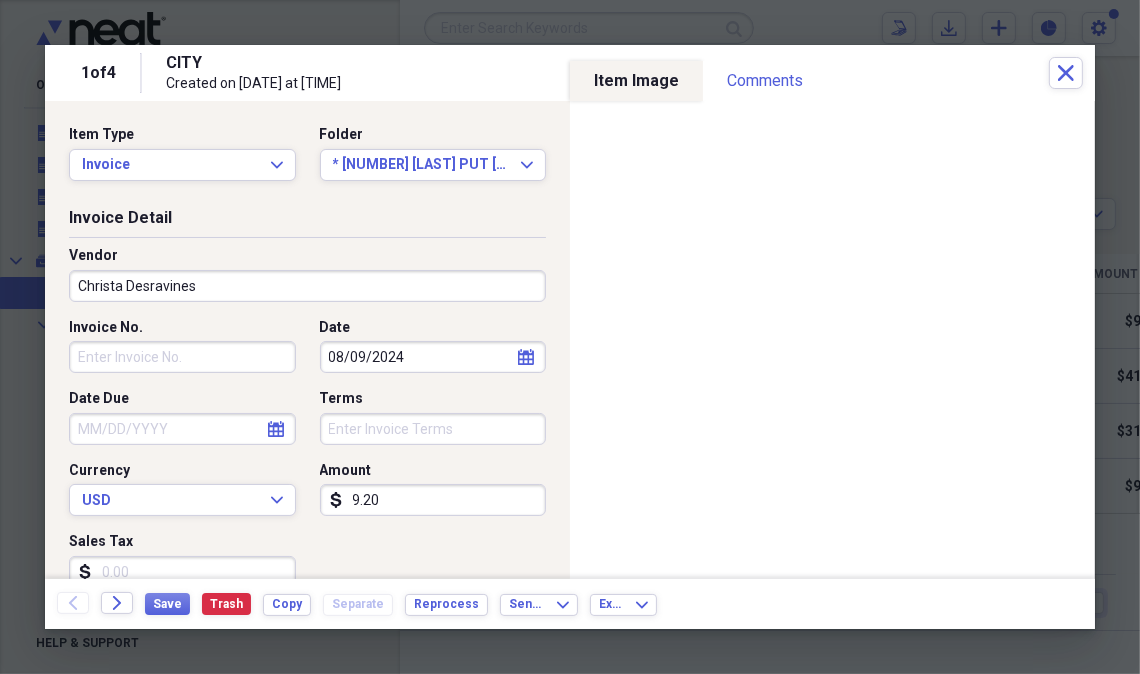 type on "[BRAND] Invoice For Independent Care Providers" 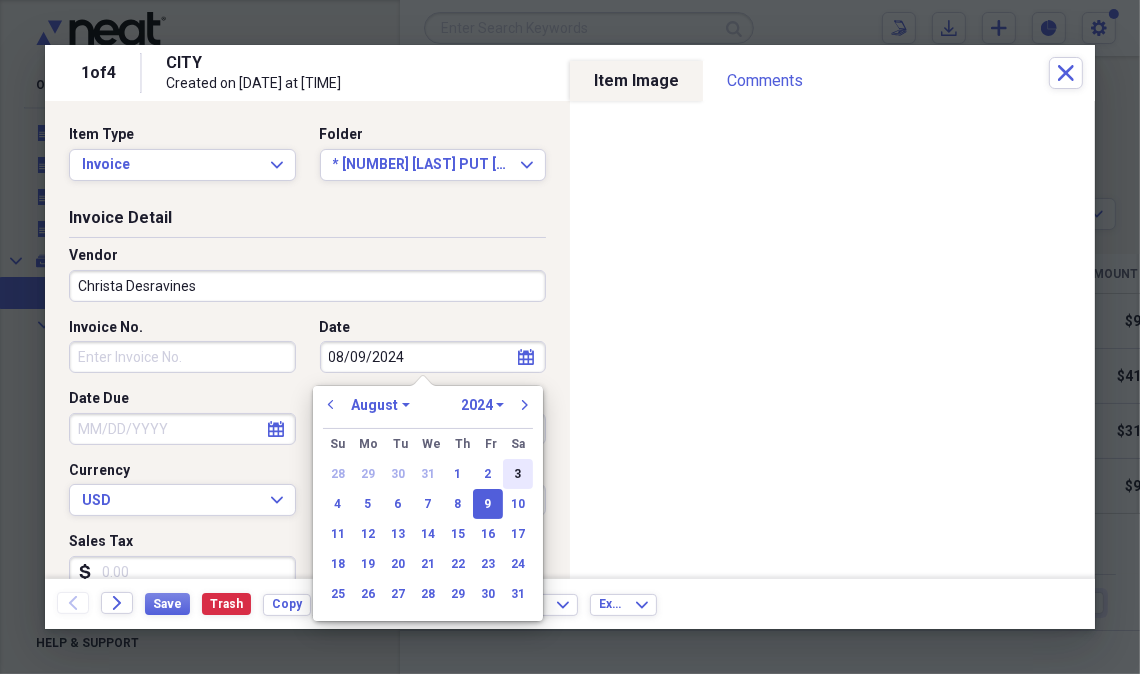 click on "3" at bounding box center [518, 474] 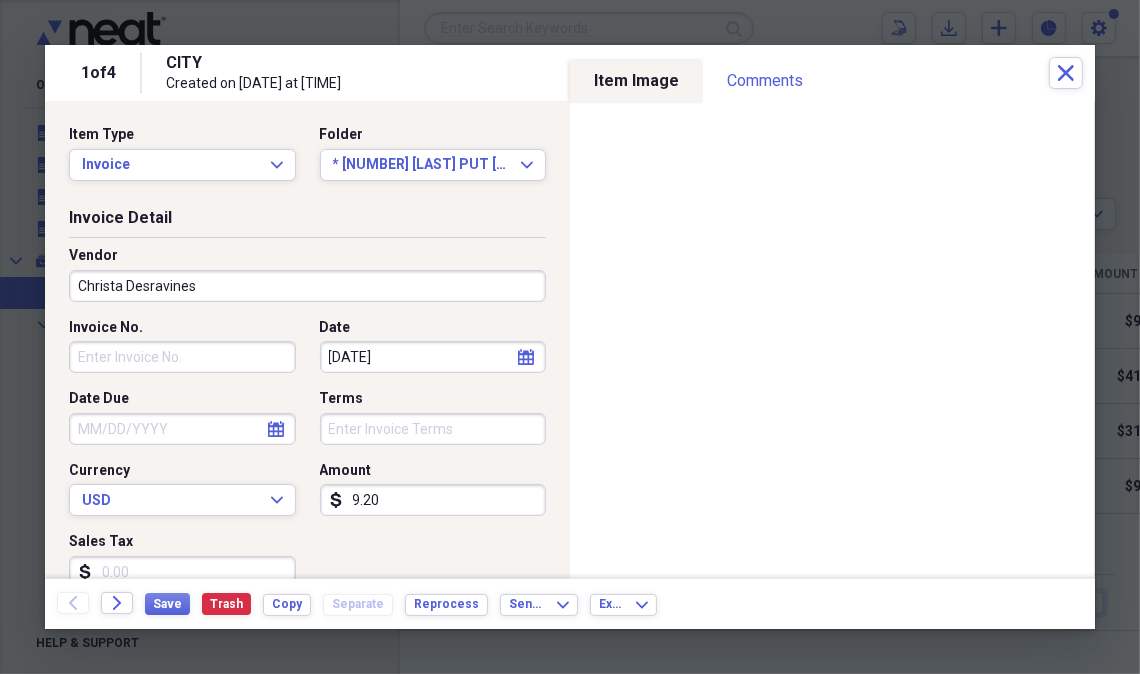 click on "9.20" at bounding box center [433, 500] 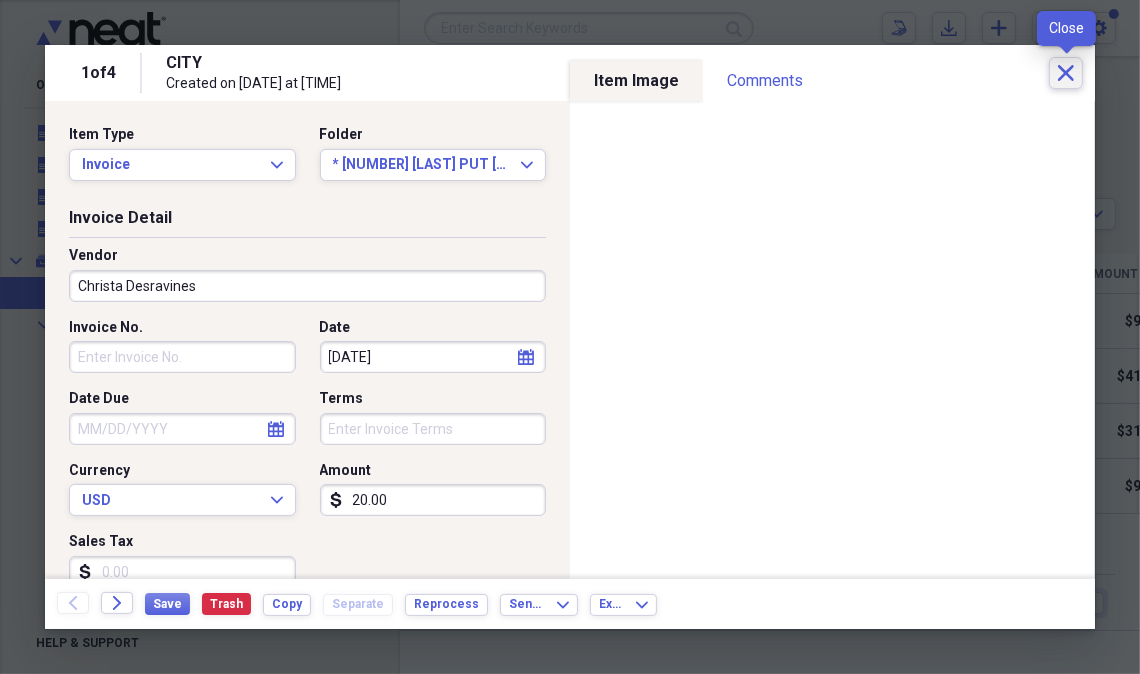 type on "20.00" 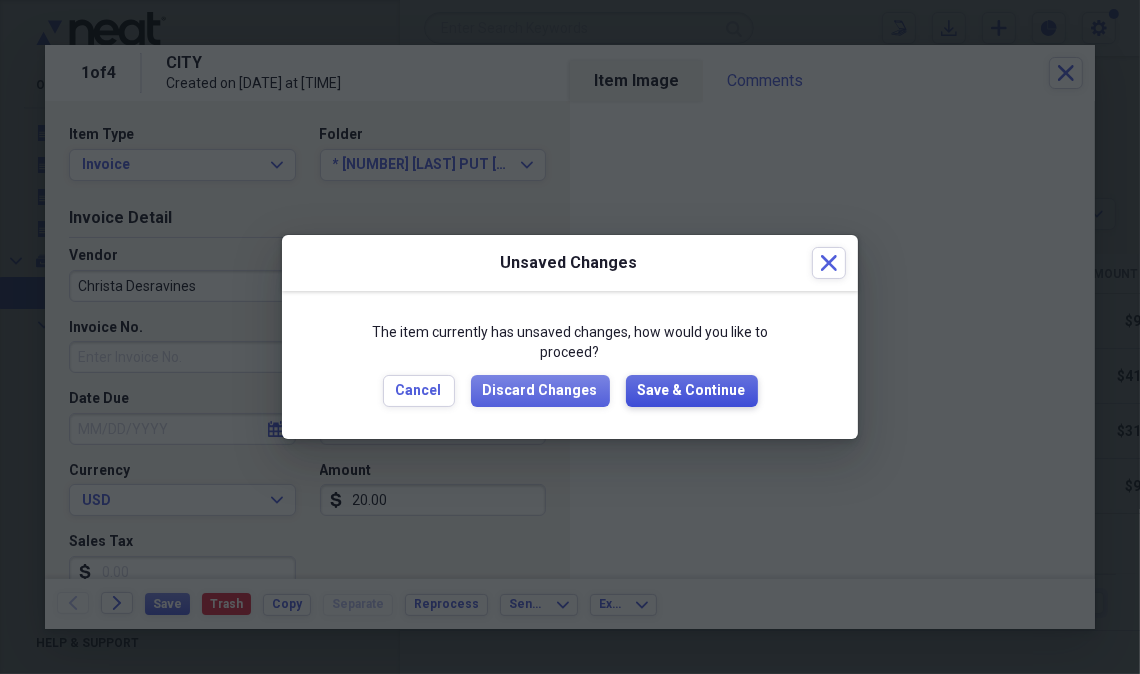 click on "Save & Continue" at bounding box center (692, 391) 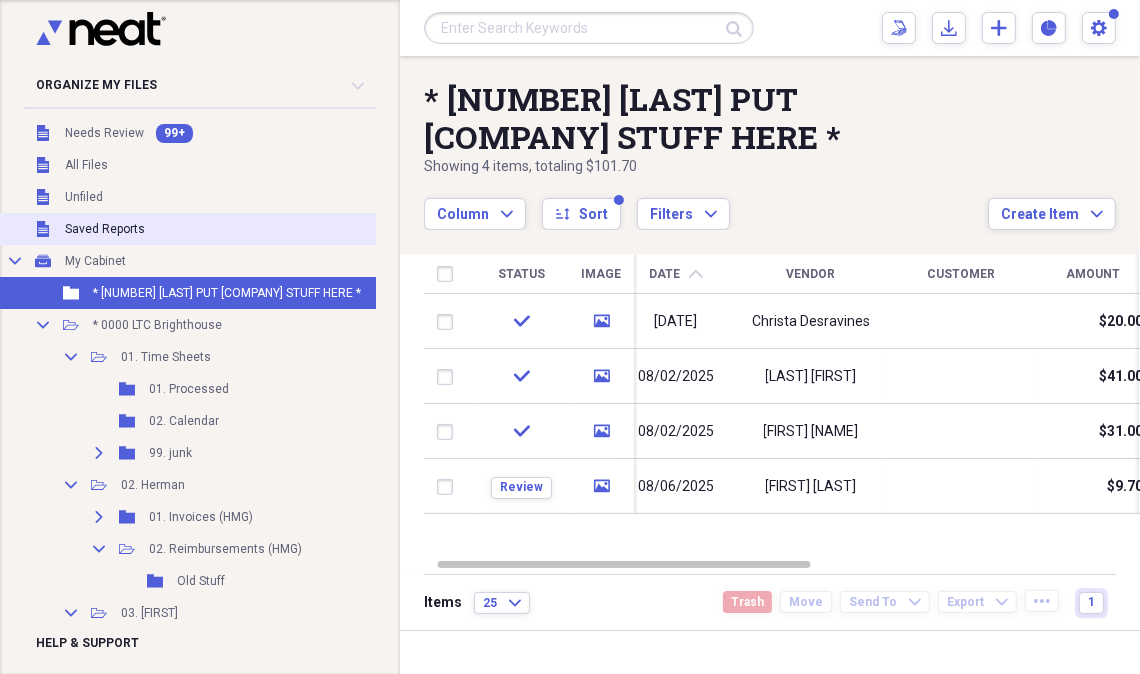scroll, scrollTop: 0, scrollLeft: 0, axis: both 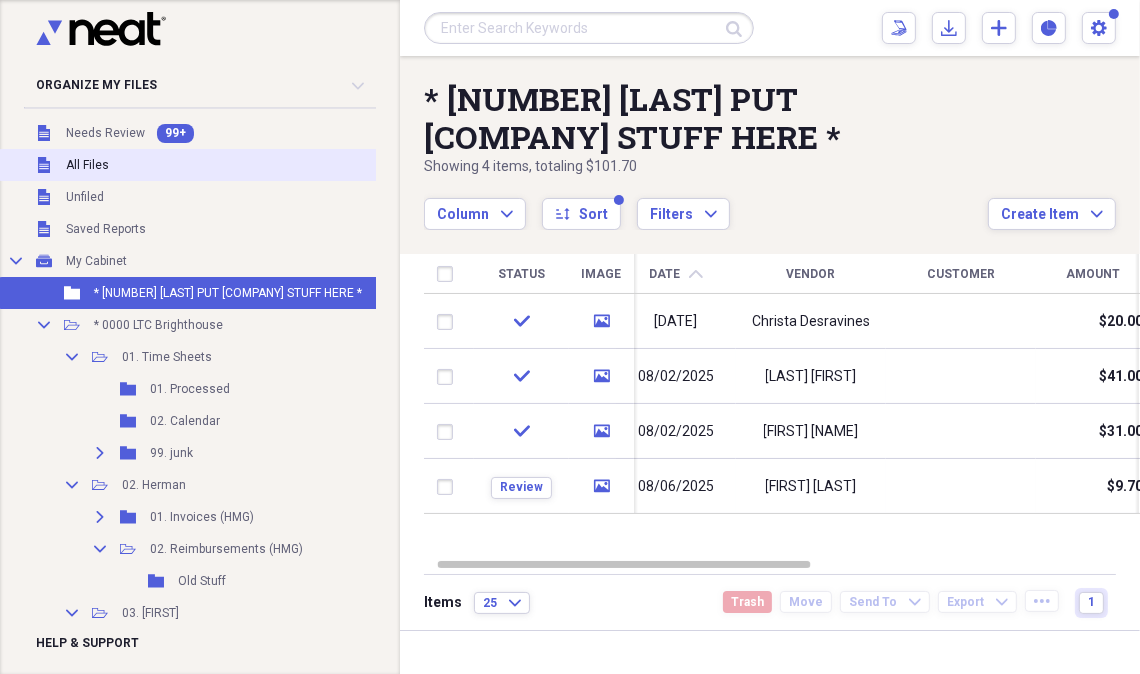 click on "All Files" at bounding box center (87, 165) 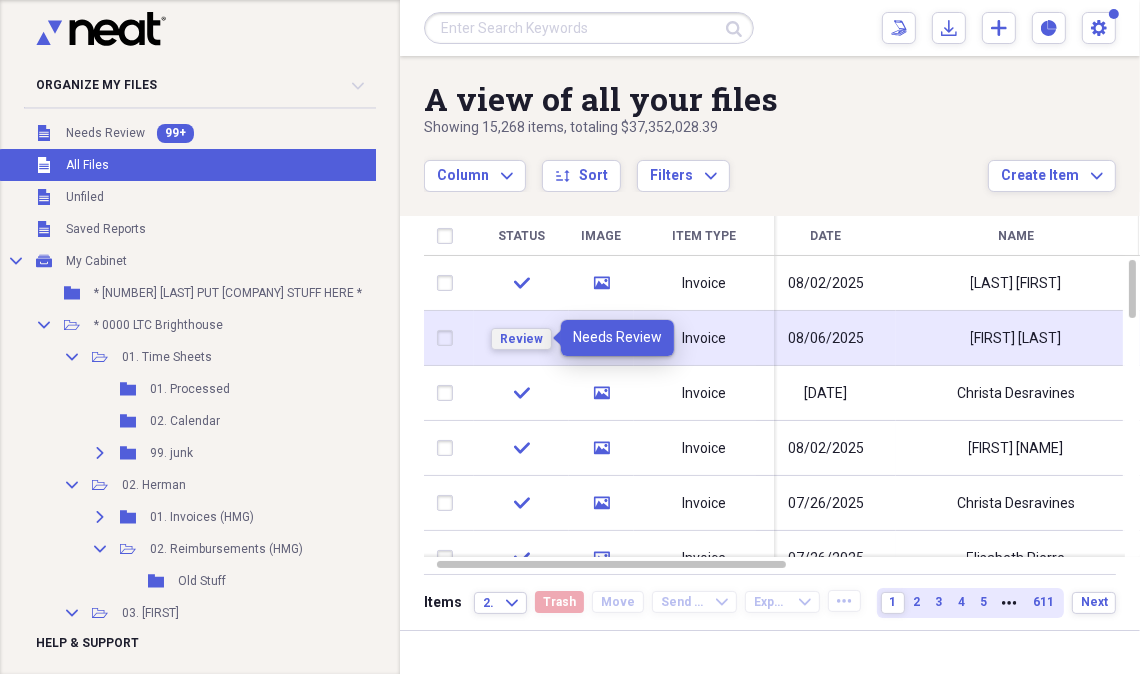 click on "Review" at bounding box center (521, 339) 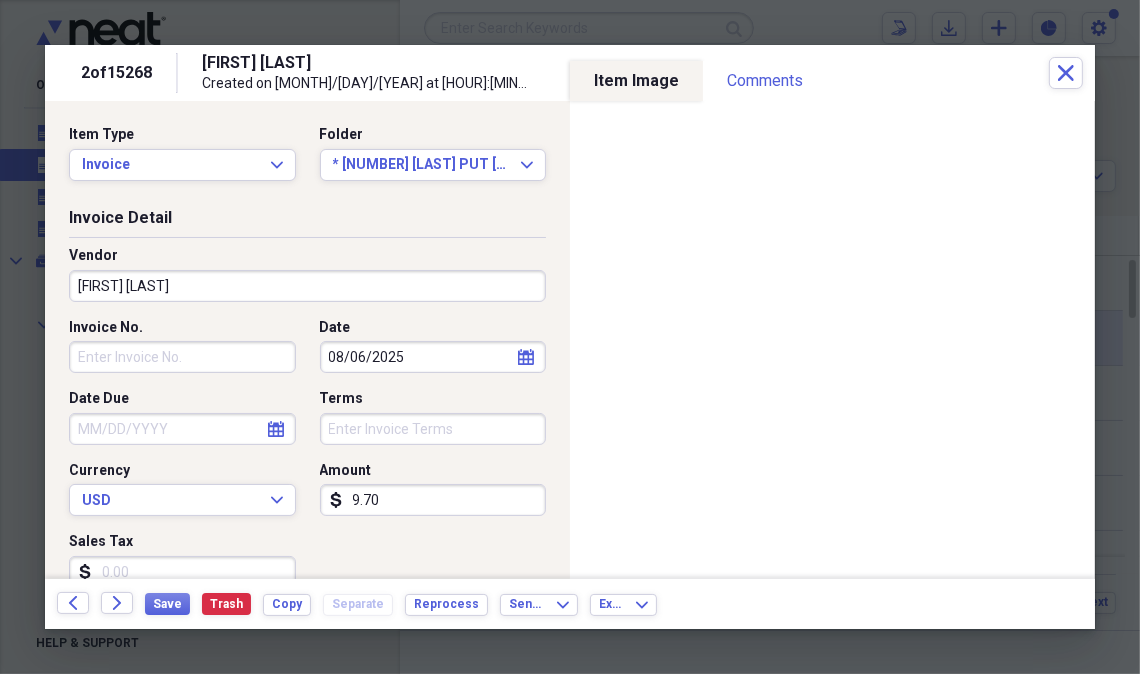 click on "[FIRST] [LAST]" at bounding box center (307, 286) 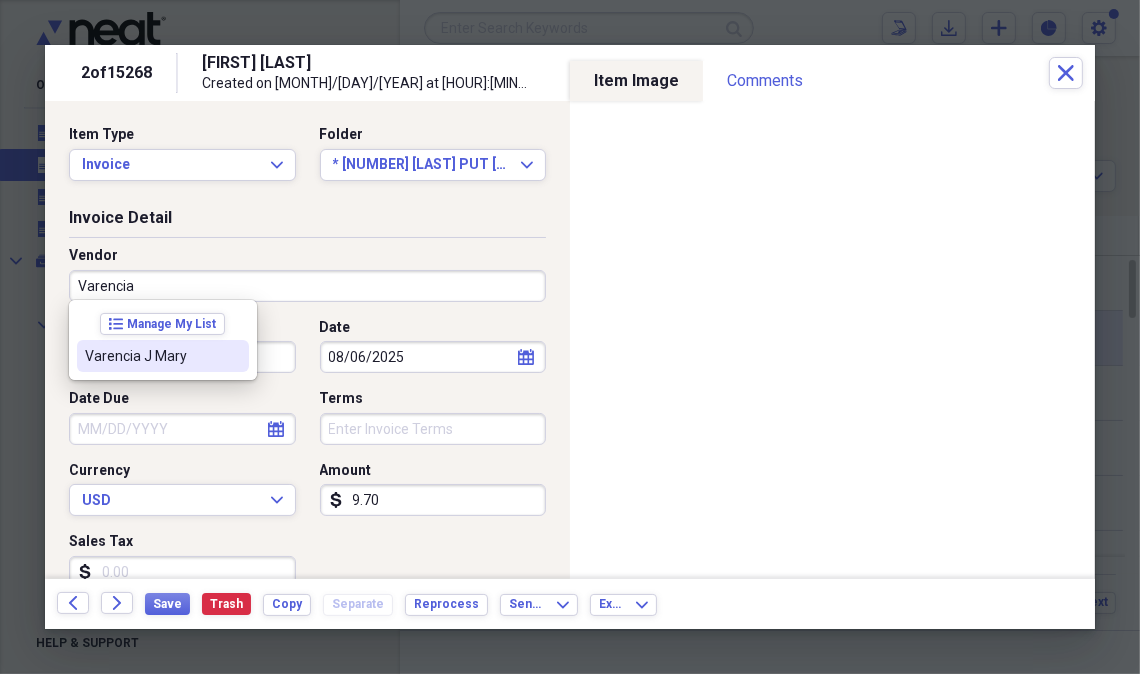 click on "Varencia J Mary" at bounding box center (151, 356) 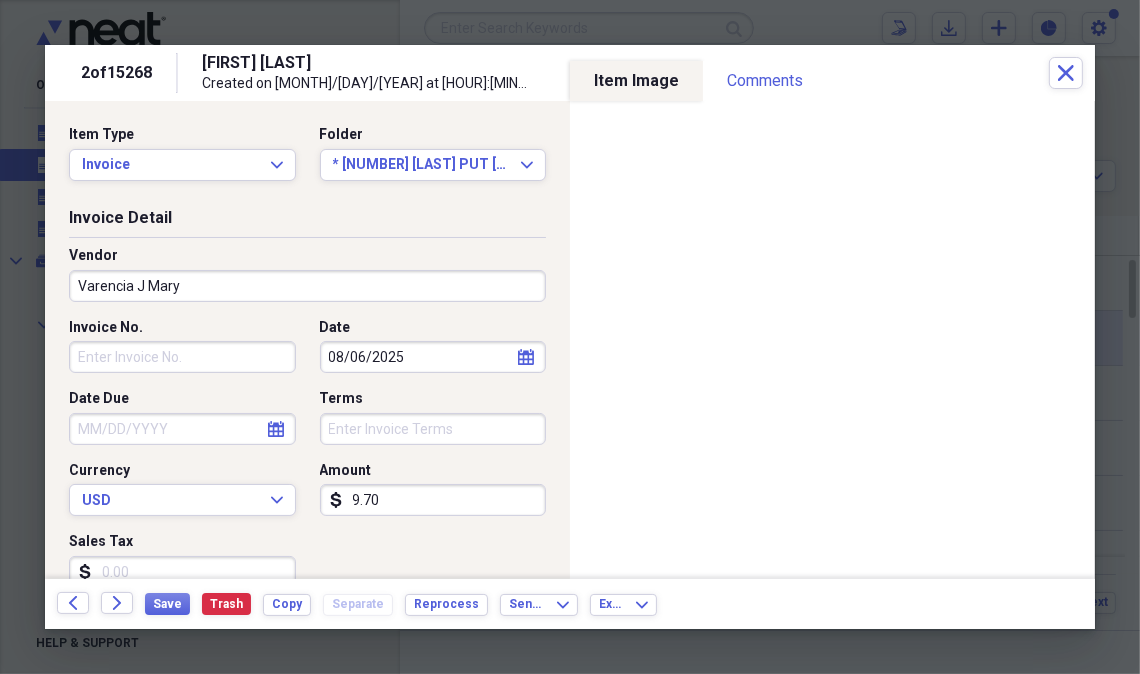type on "[BRAND] Invoice For Independent Care Providers" 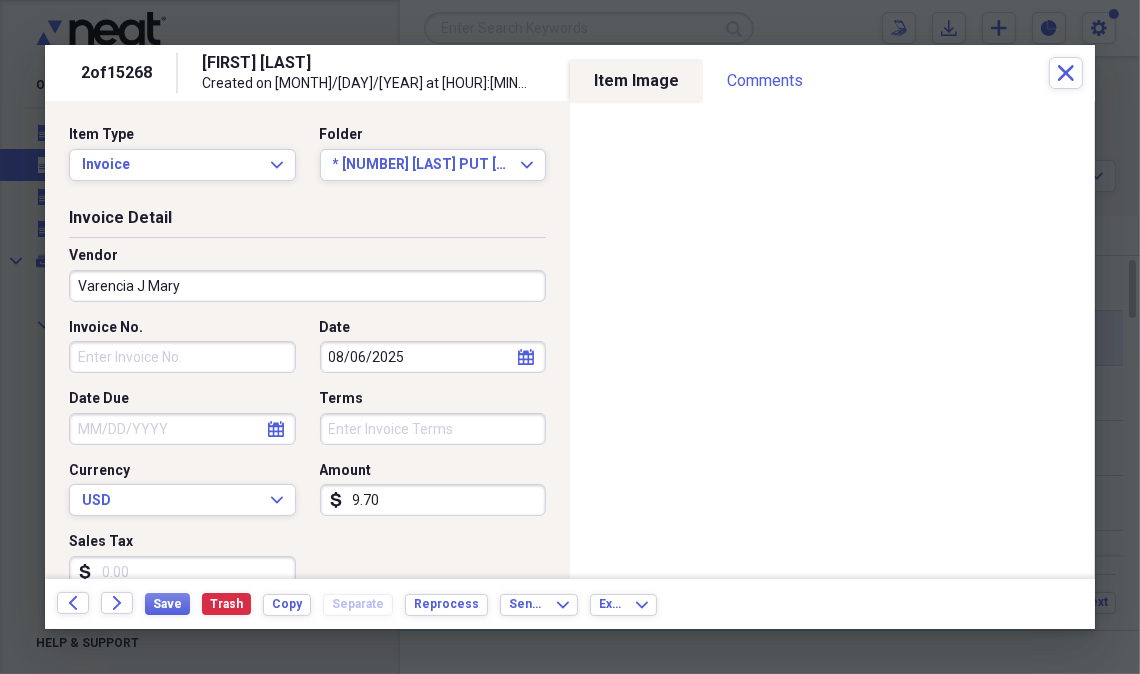 click on "calendar" 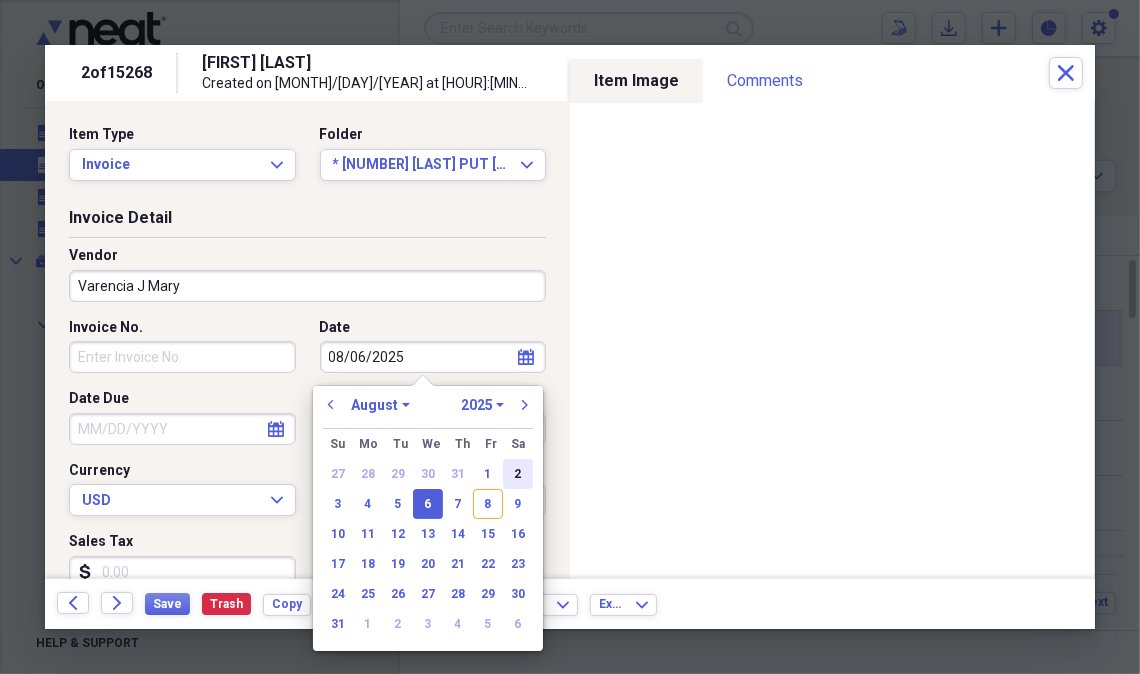 click on "2" at bounding box center [518, 474] 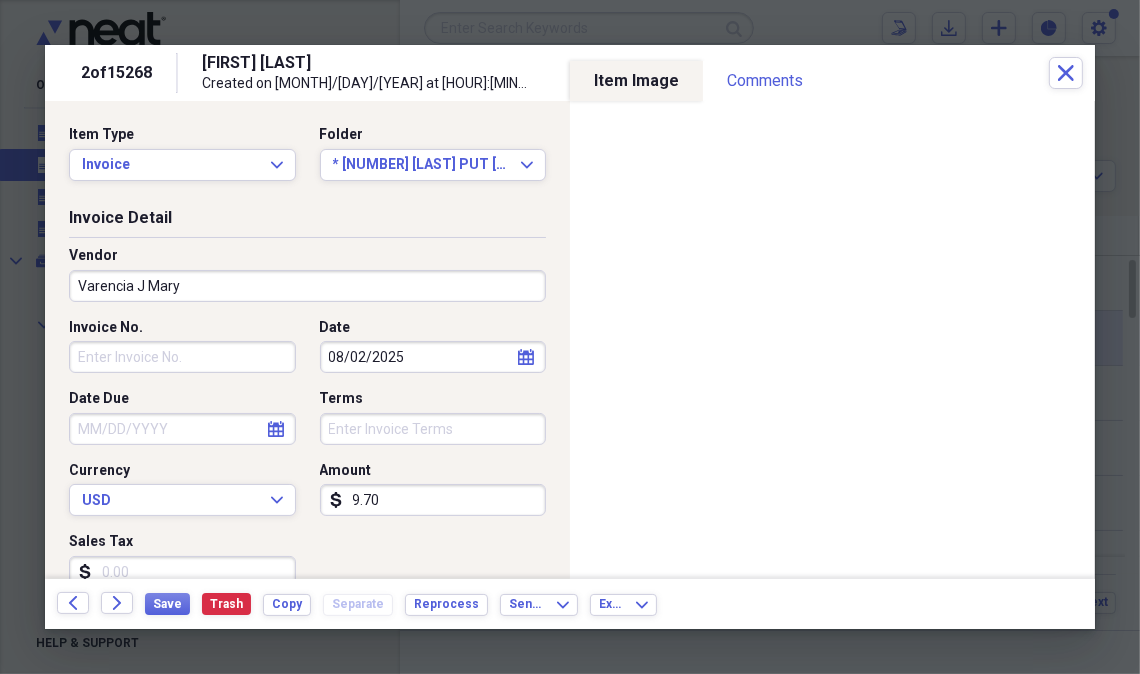 click on "9.70" at bounding box center [433, 500] 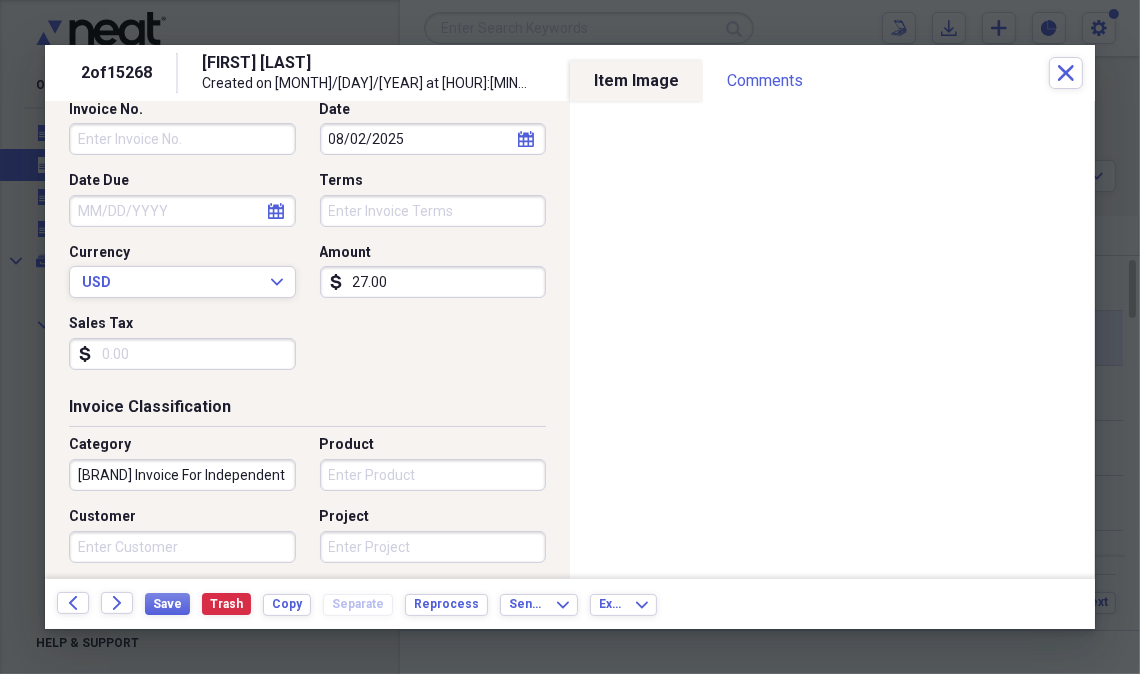 scroll, scrollTop: 191, scrollLeft: 0, axis: vertical 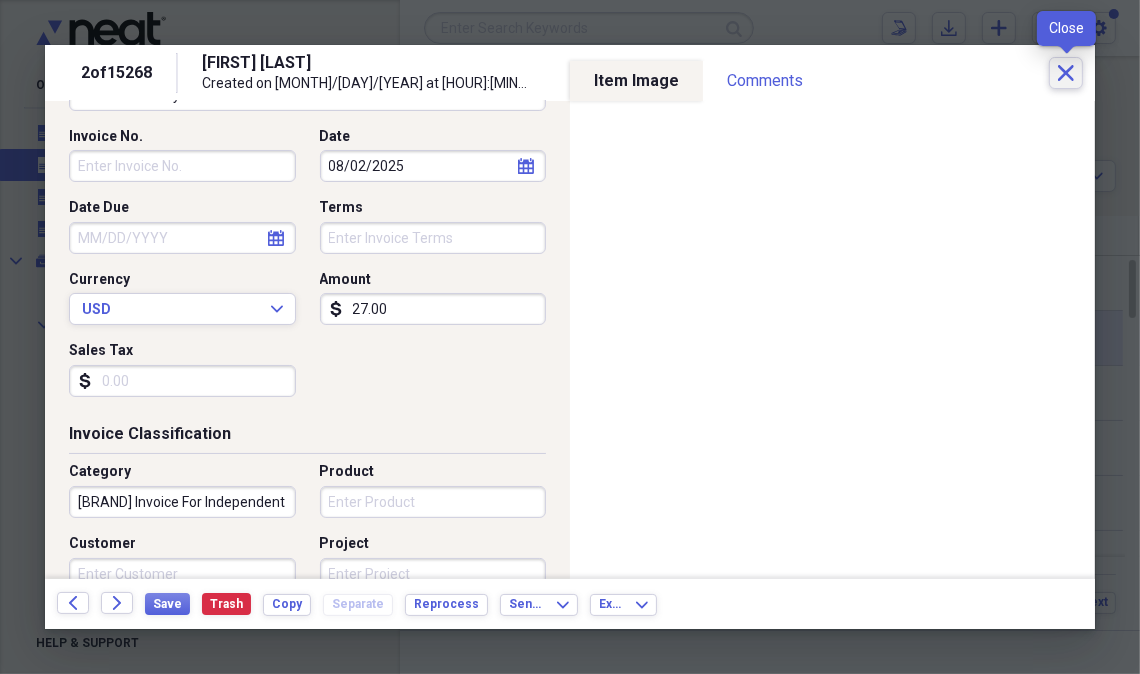 type on "27.00" 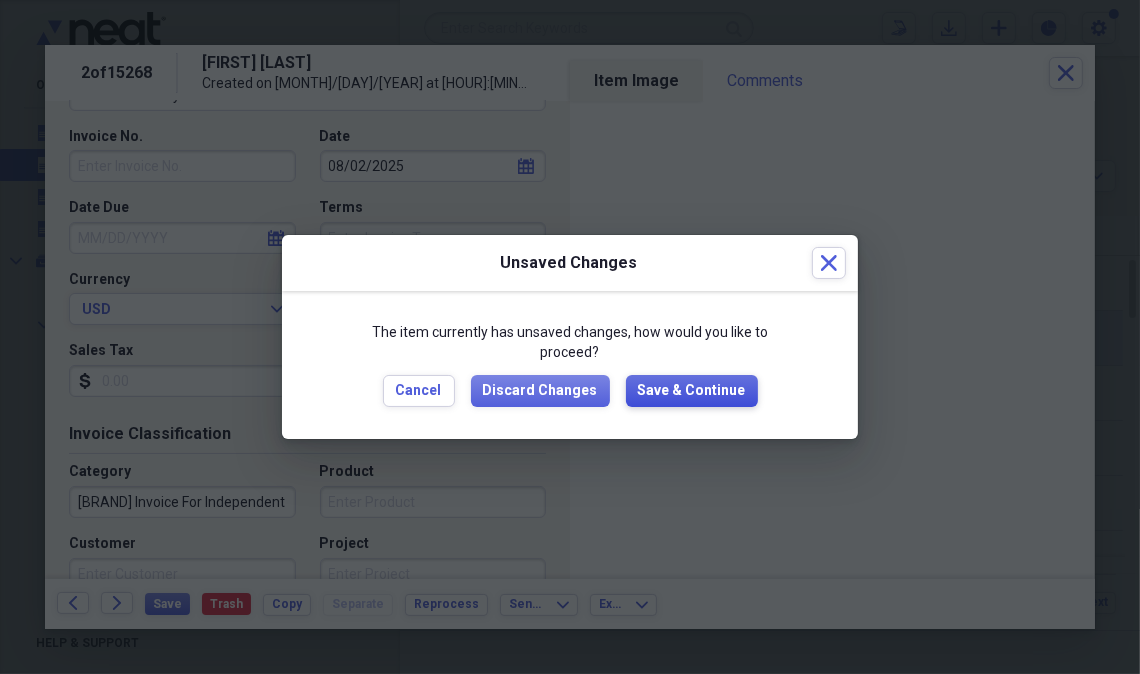 click on "Save & Continue" at bounding box center (692, 391) 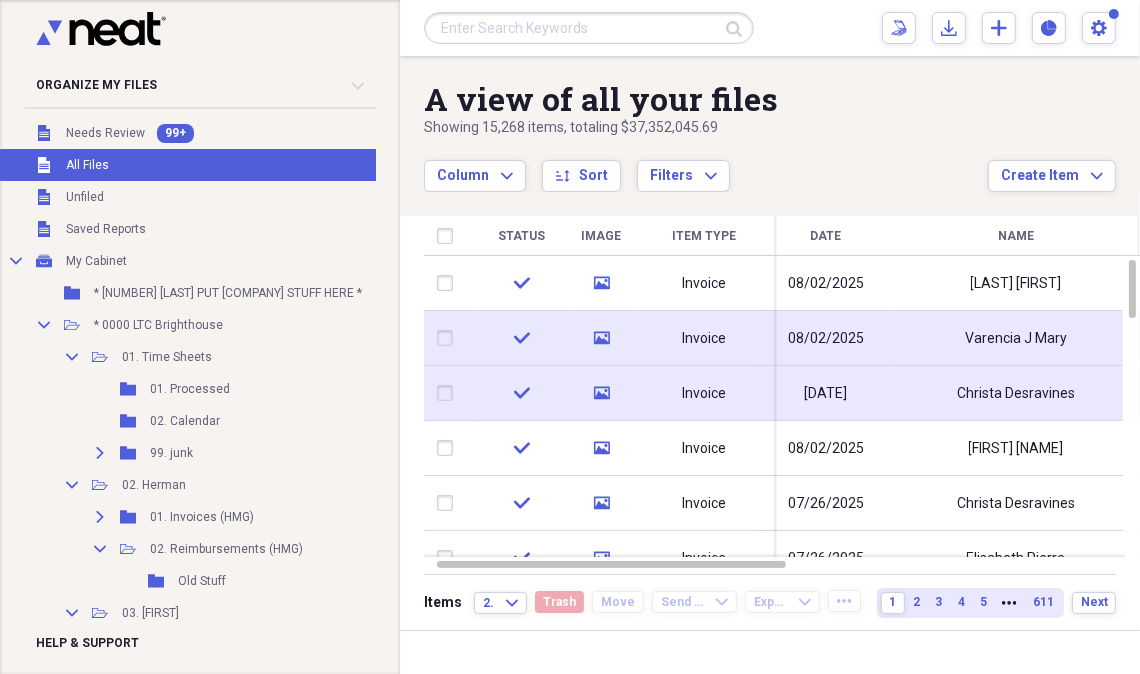 click on "[DATE]" at bounding box center [826, 394] 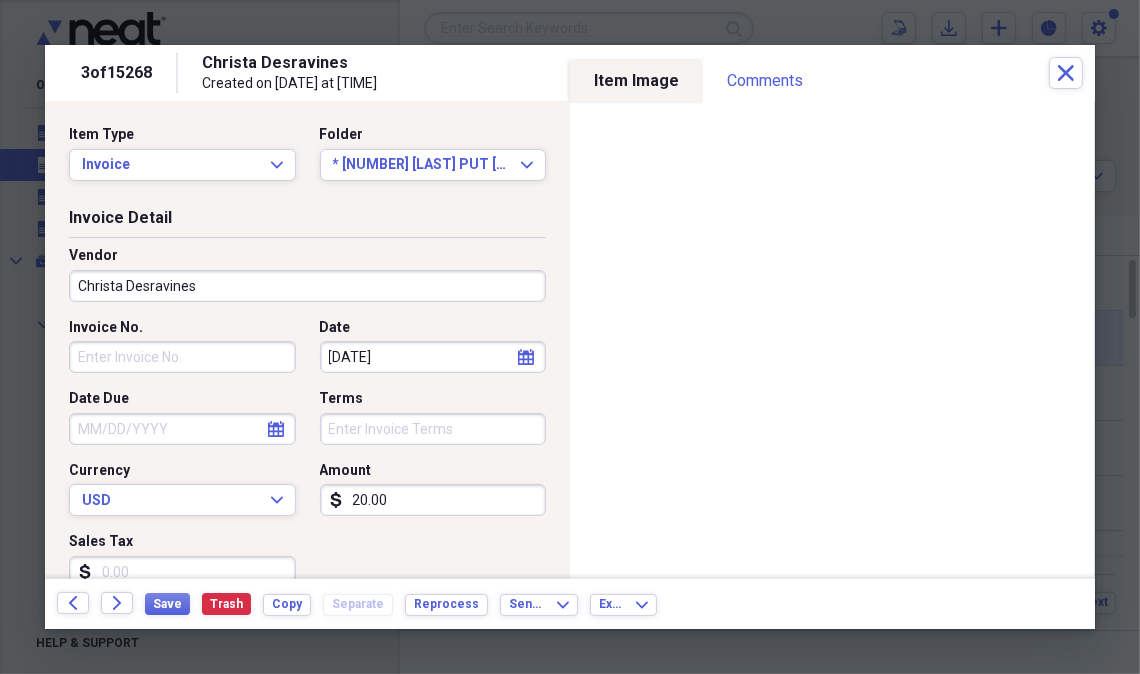 click 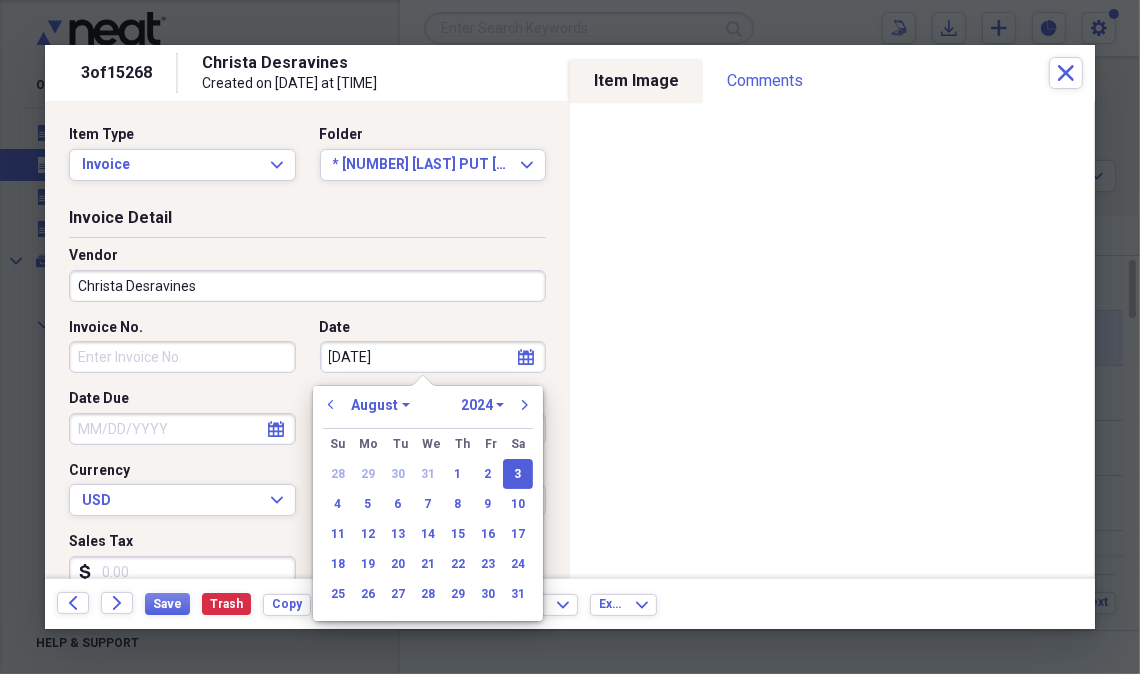 click on "1970 1971 1972 1973 1974 1975 1976 1977 1978 1979 1980 1981 1982 1983 1984 1985 1986 1987 1988 1989 1990 1991 1992 1993 1994 1995 1996 1997 1998 1999 2000 2001 2002 2003 2004 2005 2006 2007 2008 2009 2010 2011 2012 2013 2014 2015 2016 2017 2018 2019 2020 2021 2022 2023 2024 2025 2026 2027 2028 2029 2030 2031 2032 2033 2034 2035" at bounding box center [482, 405] 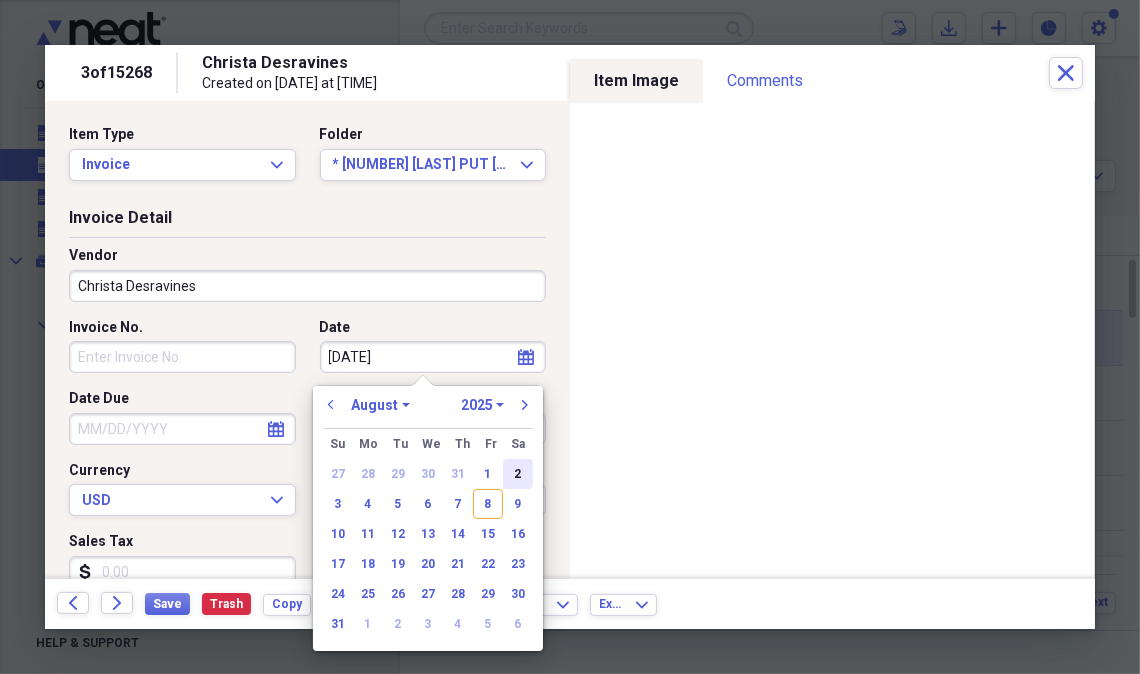 click on "2" at bounding box center (518, 474) 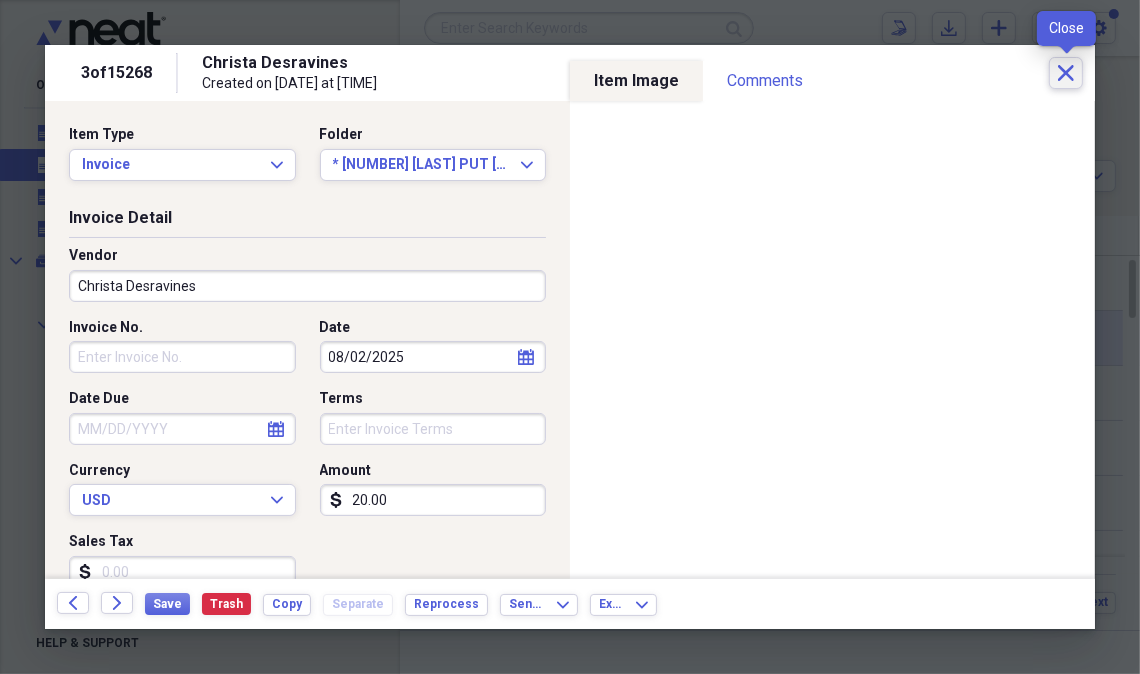 click 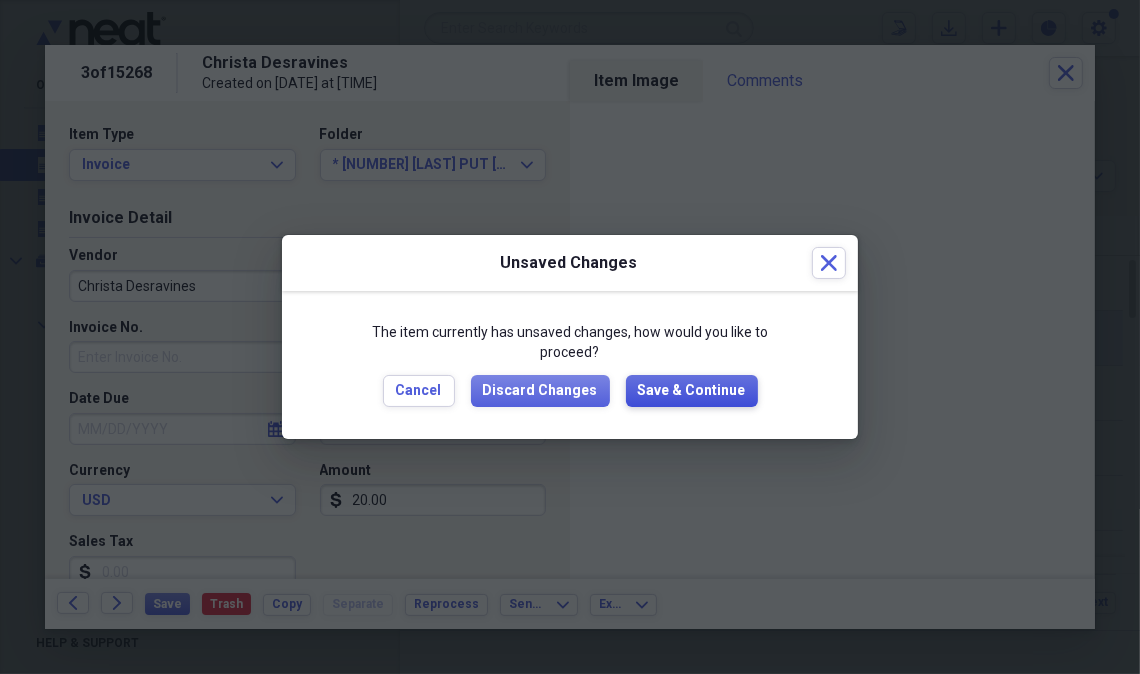 click on "Save & Continue" at bounding box center (692, 391) 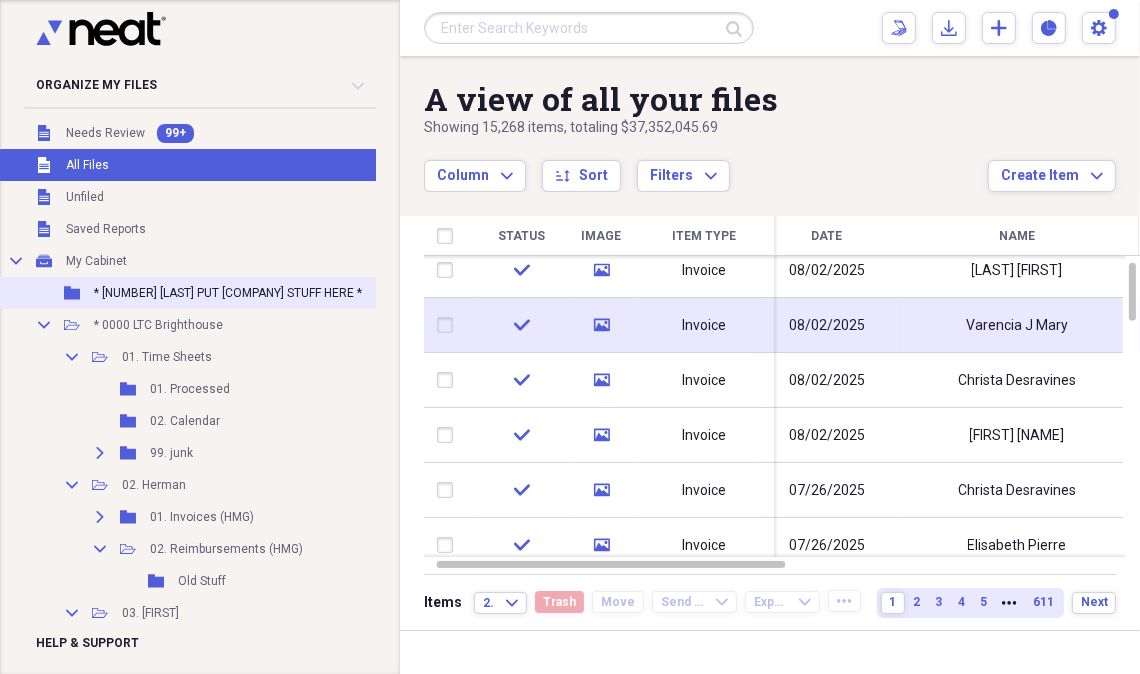 click on "* [NUMBER] [LAST] PUT [COMPANY] STUFF HERE *" at bounding box center [228, 293] 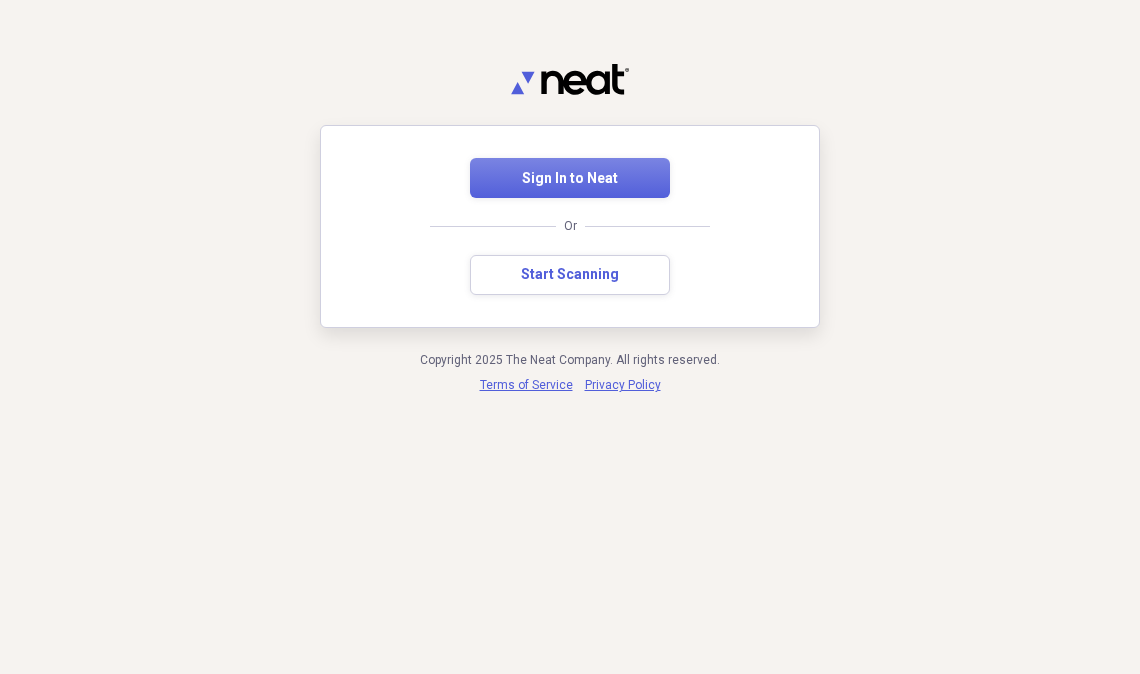 scroll, scrollTop: 0, scrollLeft: 0, axis: both 